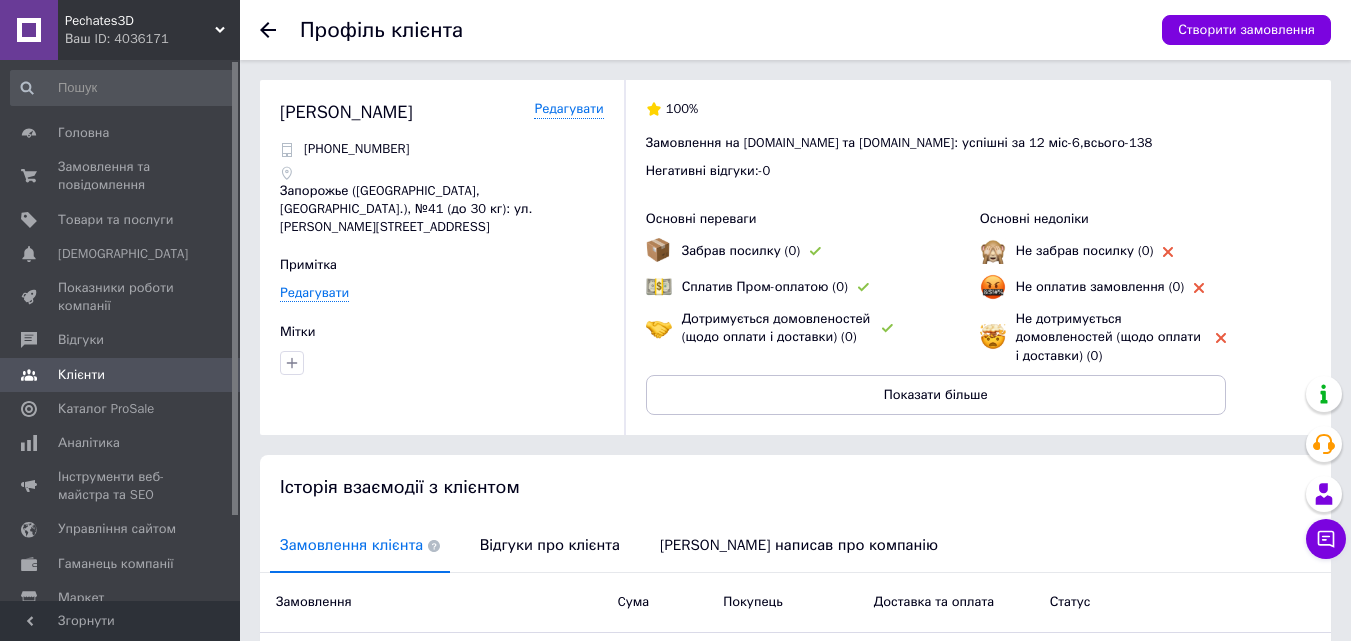 scroll, scrollTop: 265, scrollLeft: 0, axis: vertical 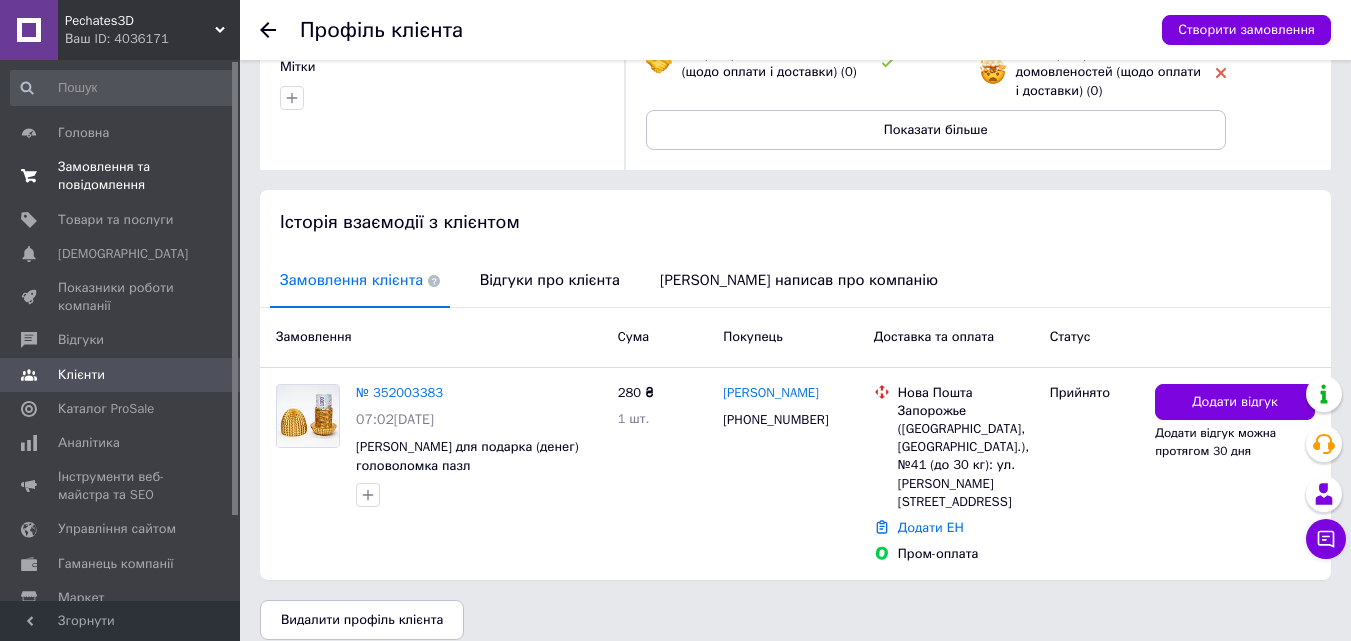 click on "Замовлення та повідомлення" at bounding box center (121, 176) 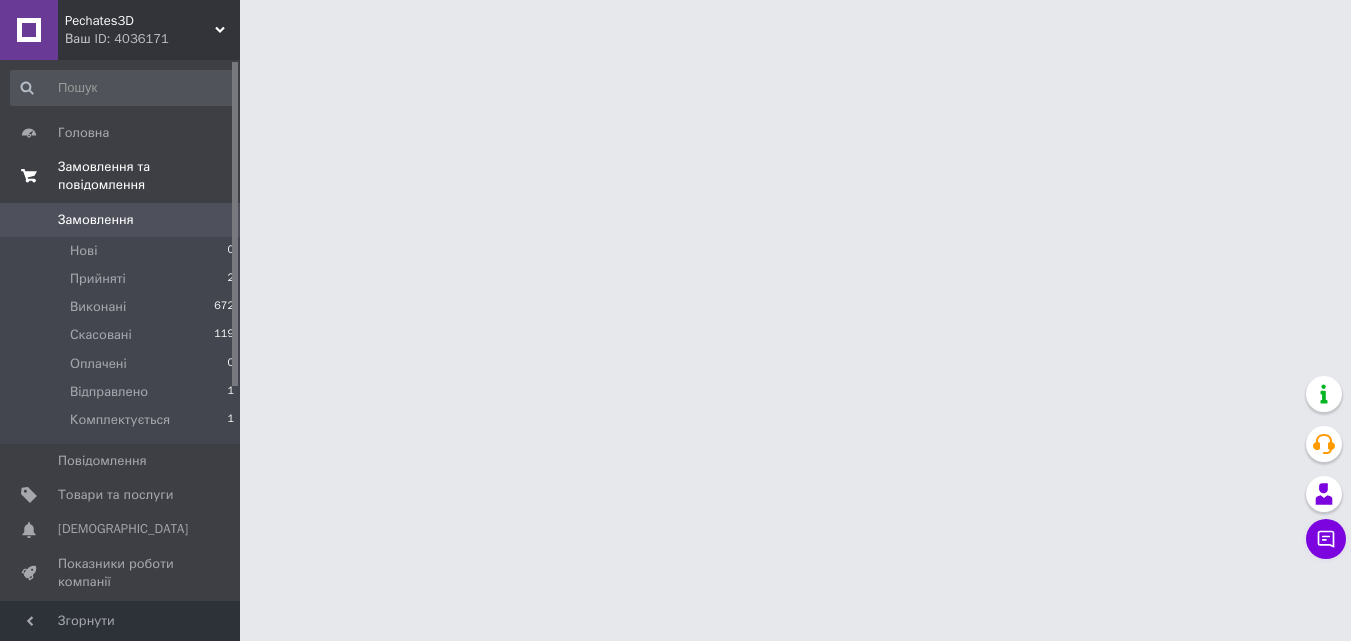 scroll, scrollTop: 0, scrollLeft: 0, axis: both 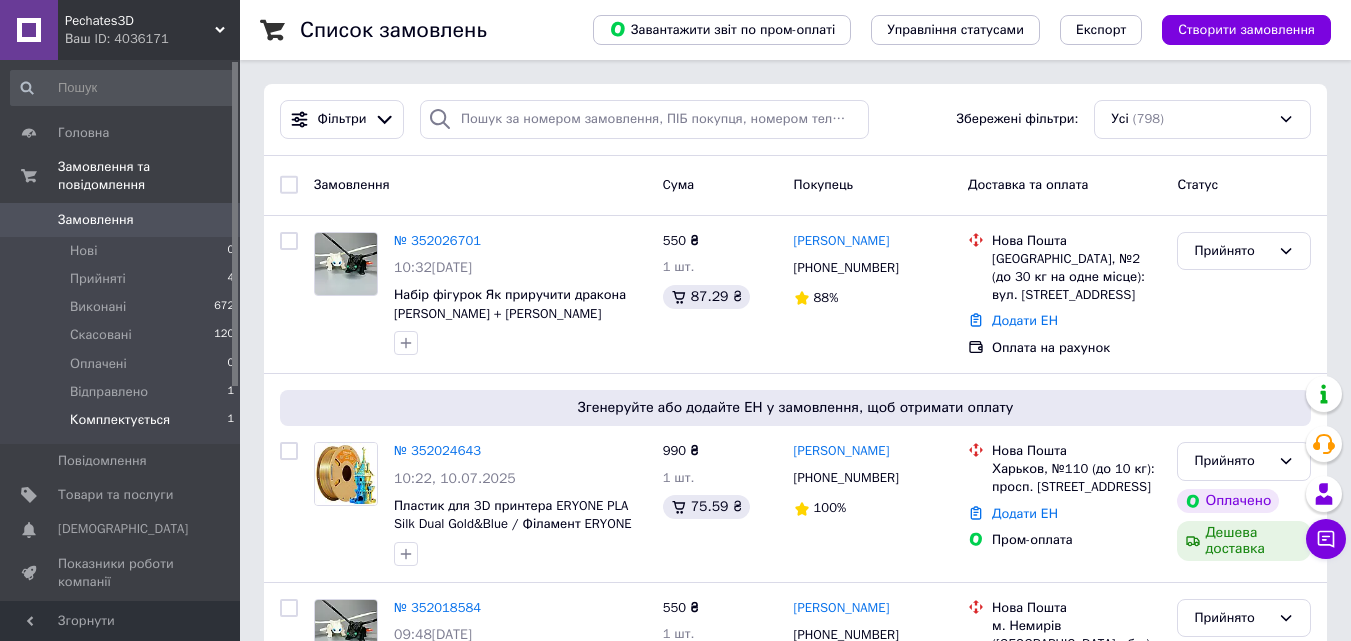 click on "Комплектується" at bounding box center [120, 420] 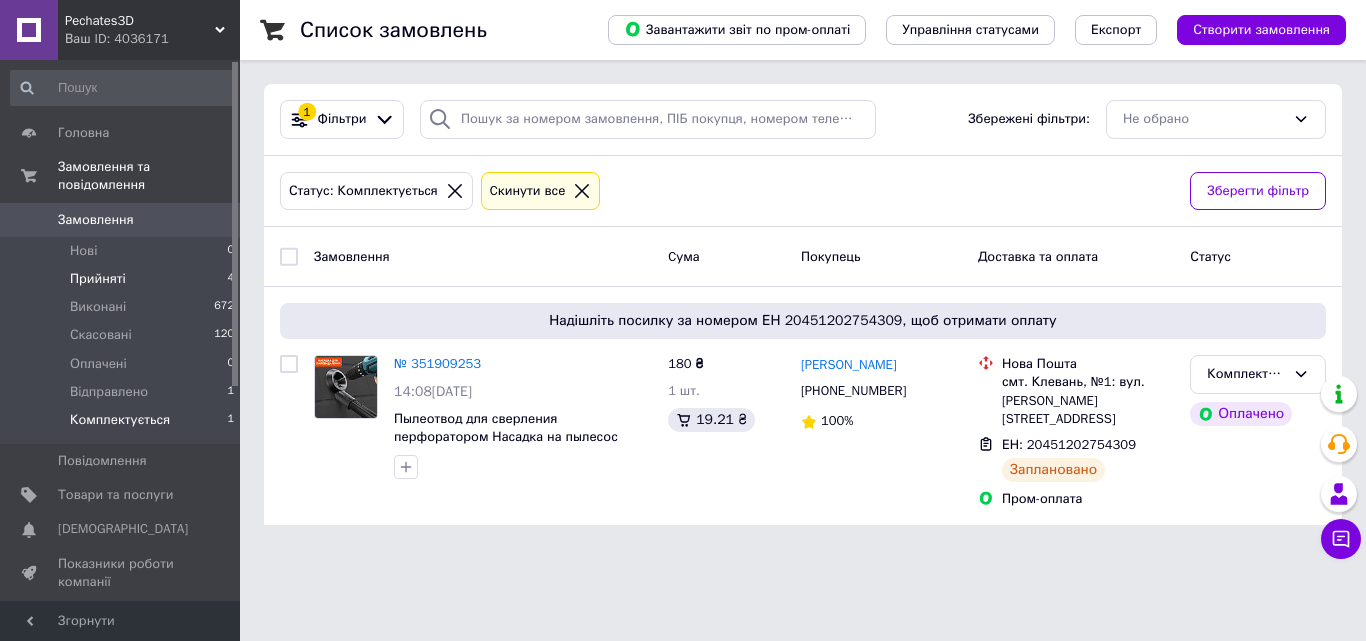 click on "Прийняті 4" at bounding box center (123, 279) 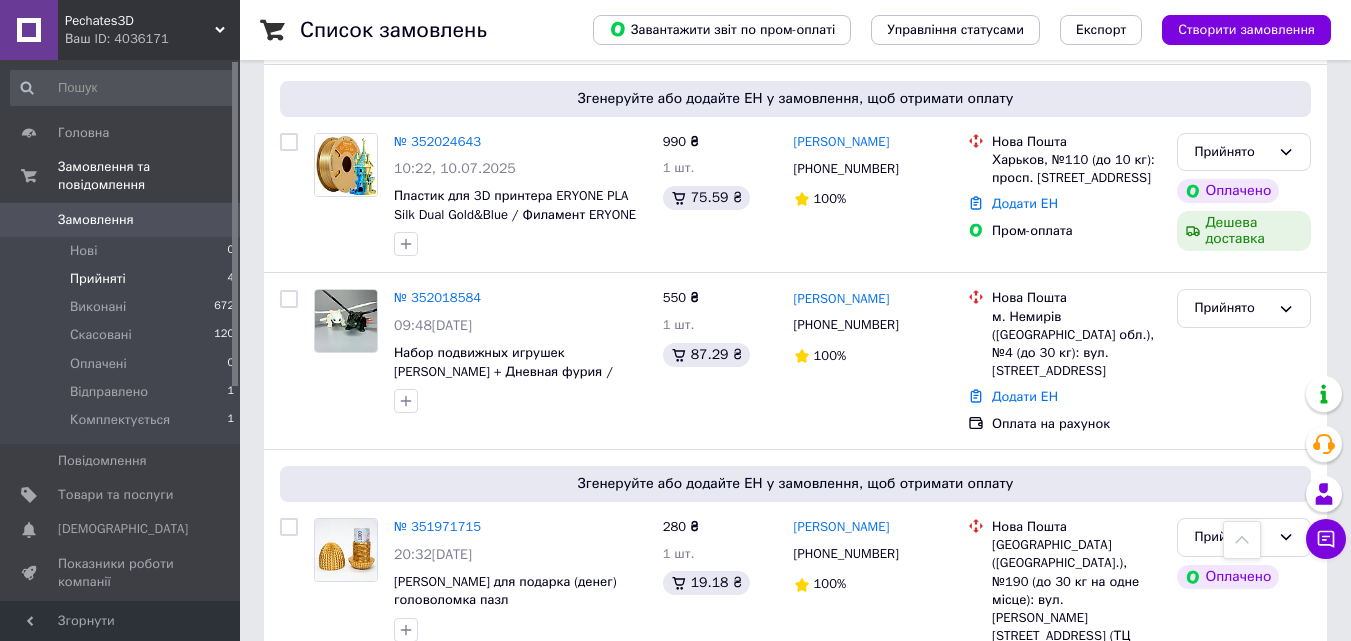 scroll, scrollTop: 424, scrollLeft: 0, axis: vertical 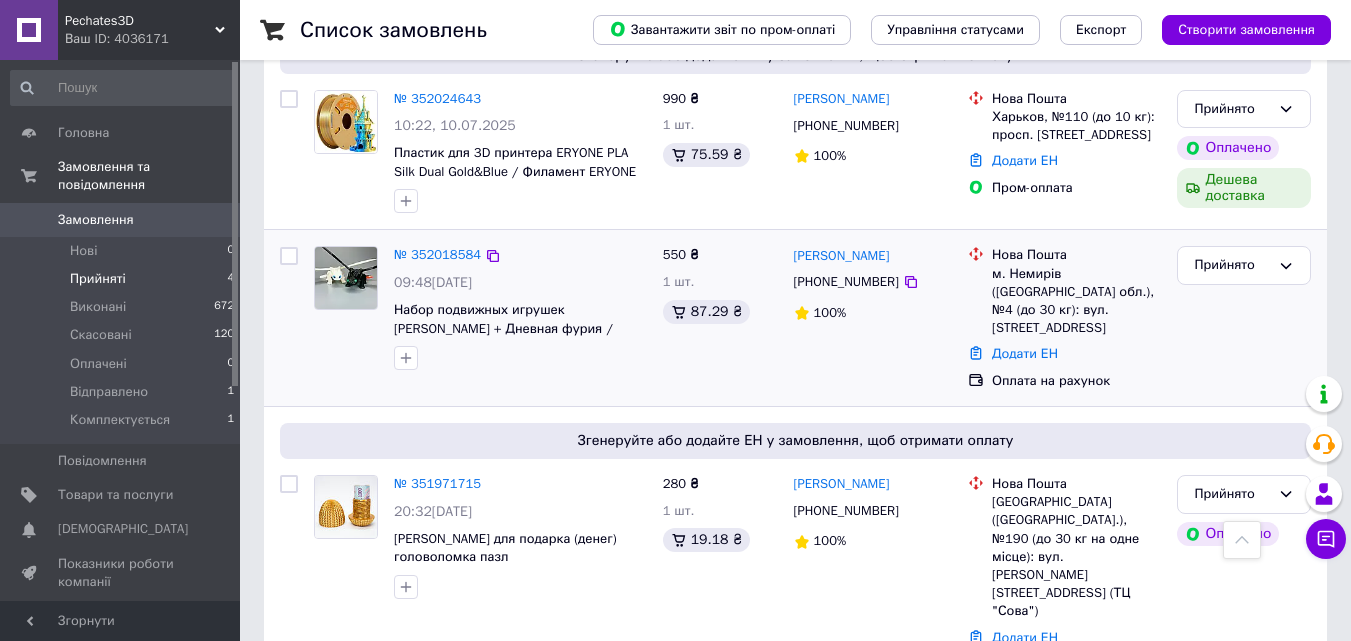 click on "09:48, 10.07.2025" at bounding box center (520, 283) 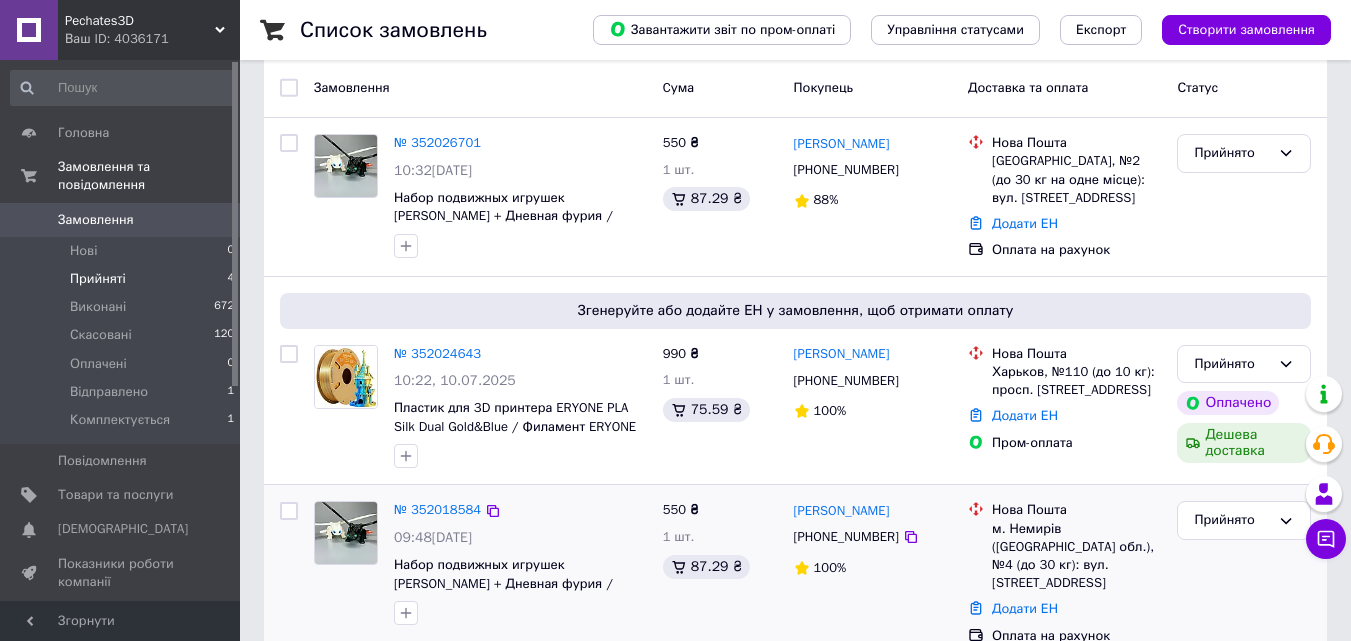 scroll, scrollTop: 168, scrollLeft: 0, axis: vertical 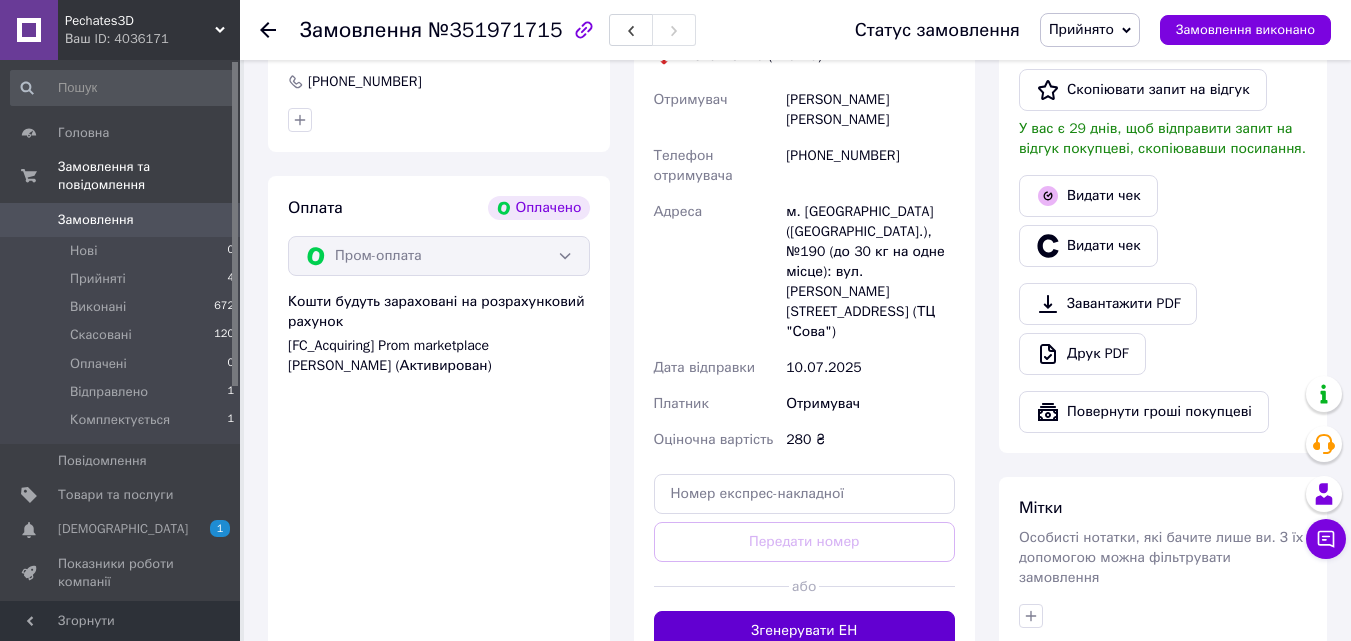 click on "Згенерувати ЕН" at bounding box center [805, 631] 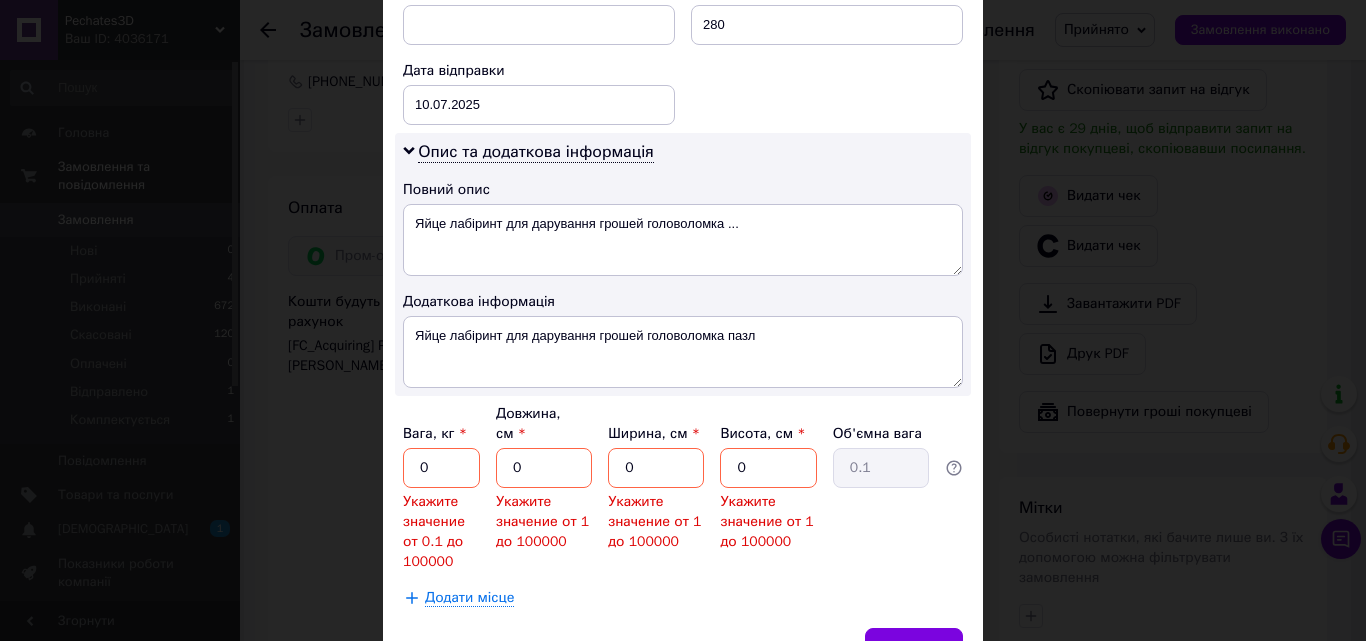 scroll, scrollTop: 922, scrollLeft: 0, axis: vertical 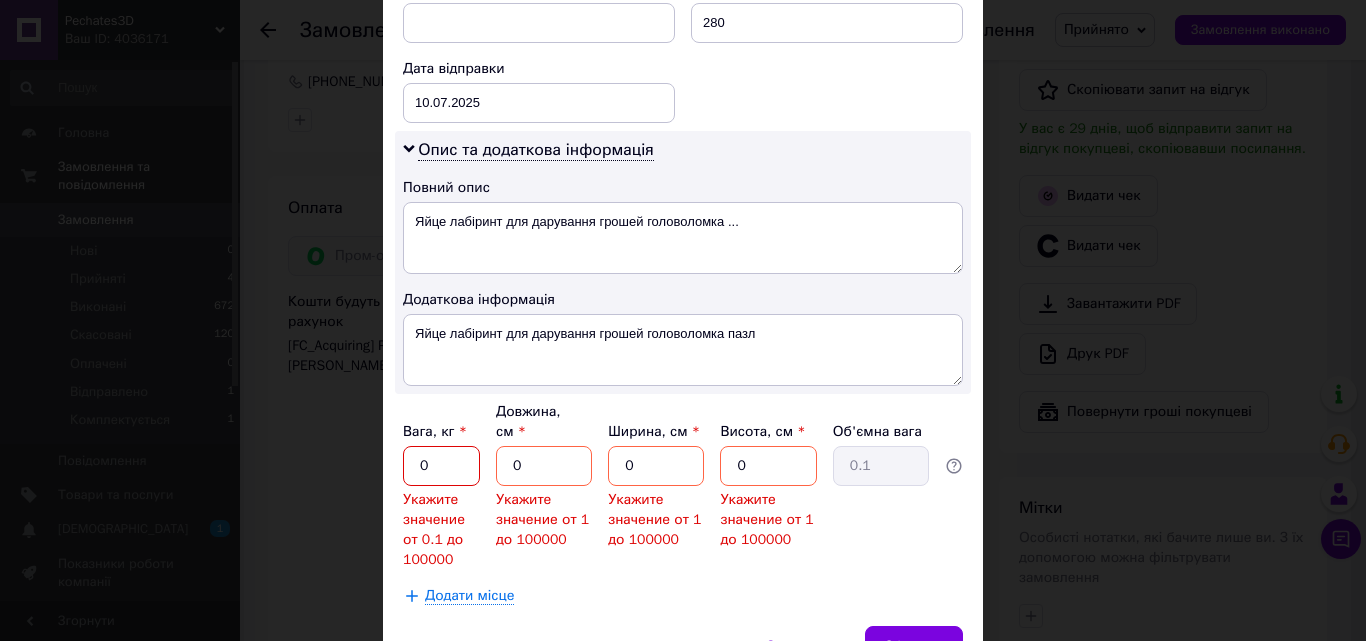 click on "0" at bounding box center (441, 466) 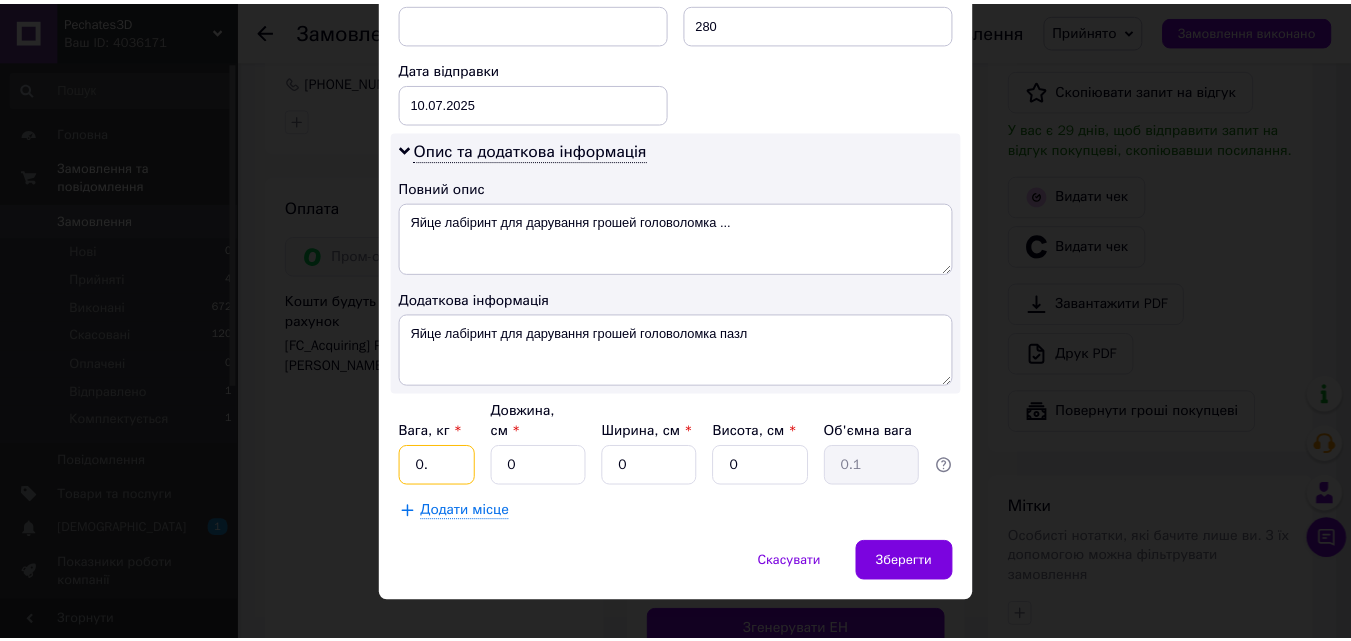 scroll, scrollTop: 911, scrollLeft: 0, axis: vertical 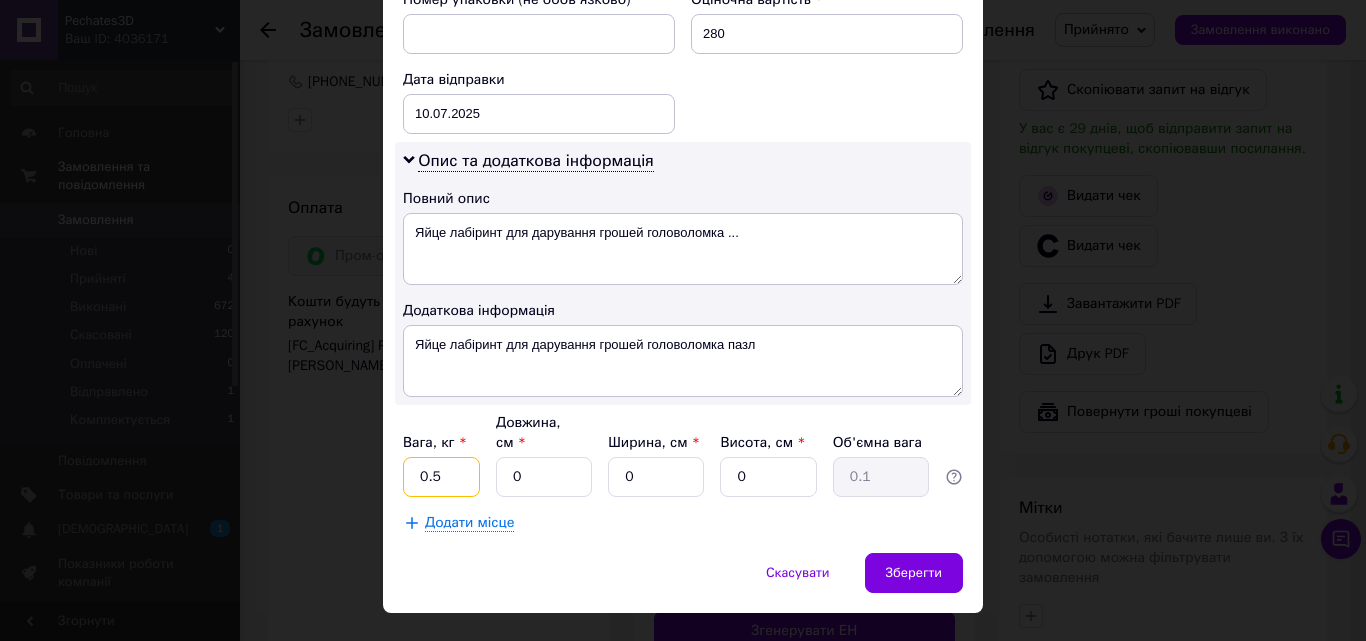type on "0.5" 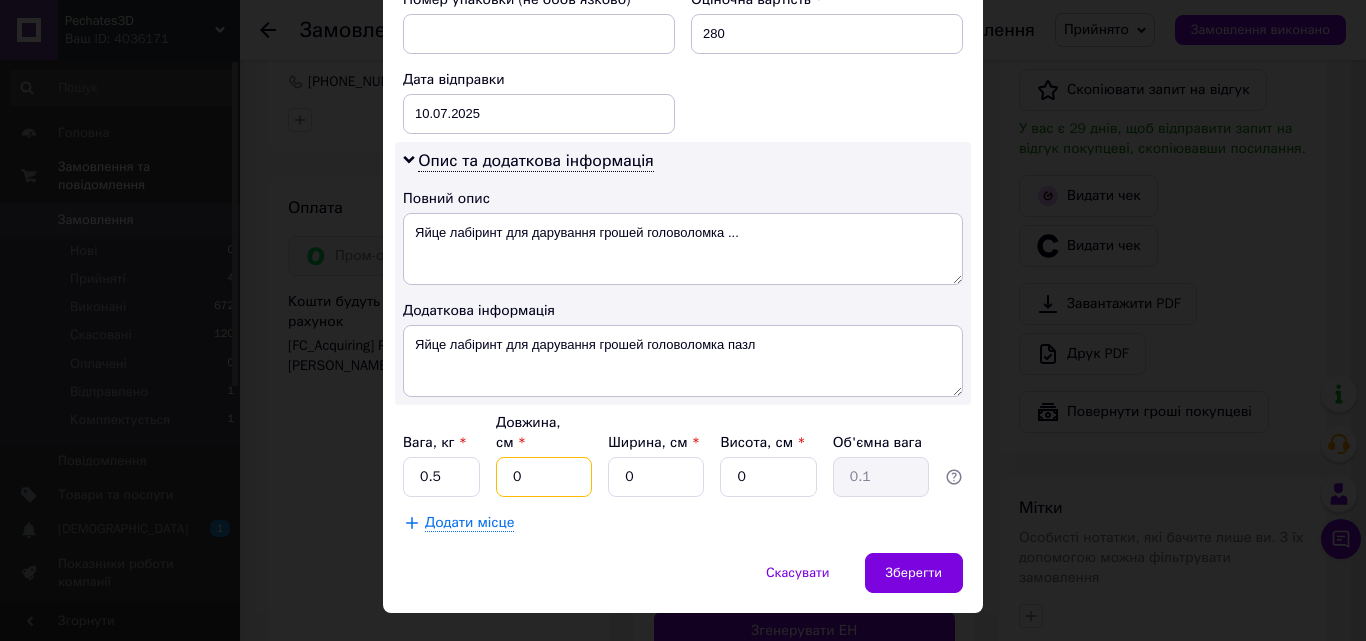 click on "0" at bounding box center (544, 477) 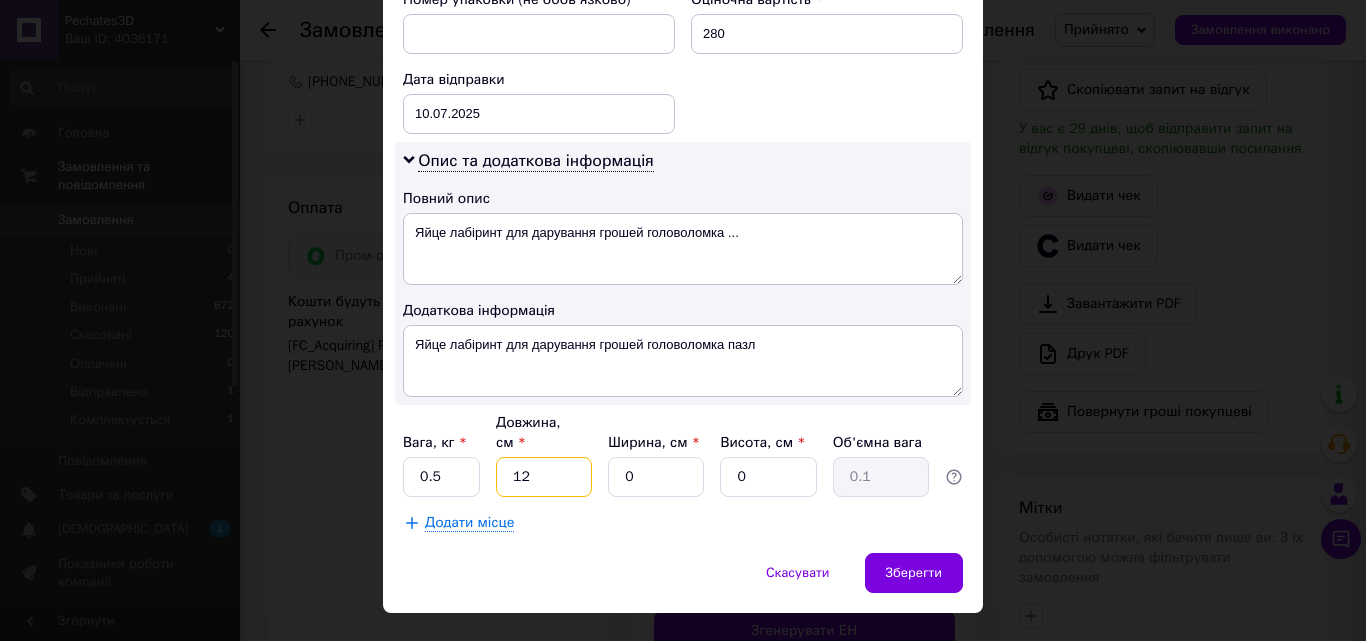 type on "12" 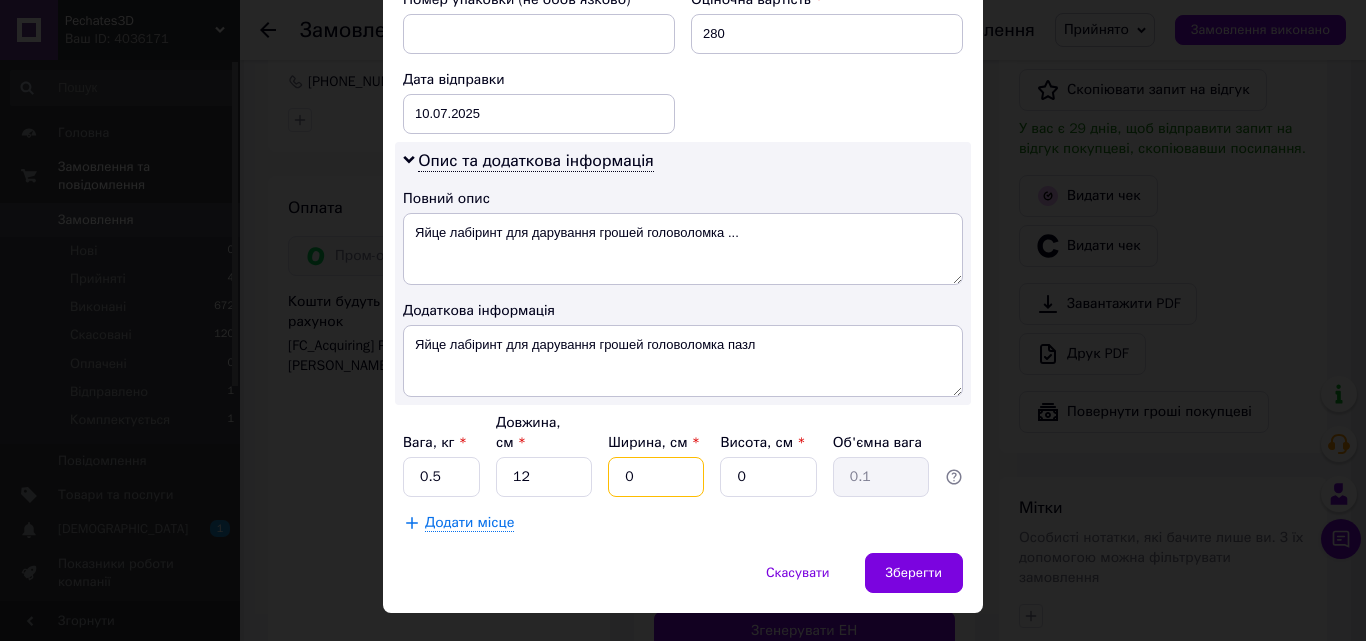 click on "0" at bounding box center [656, 477] 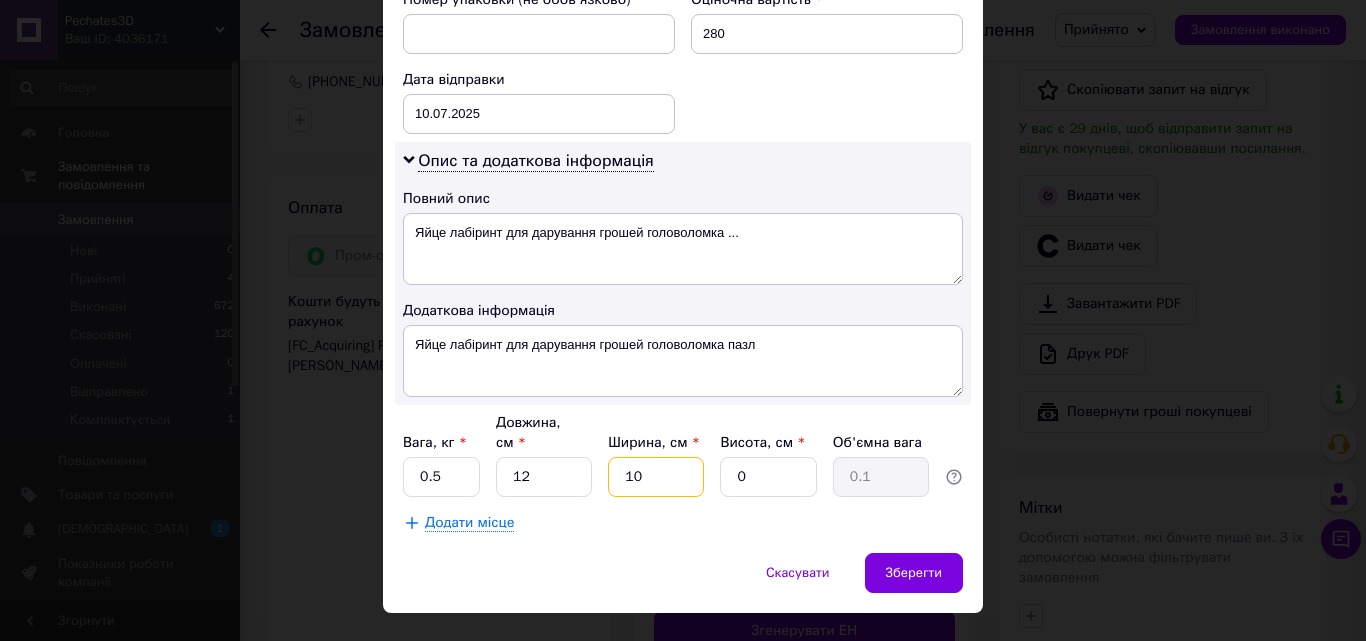type on "10" 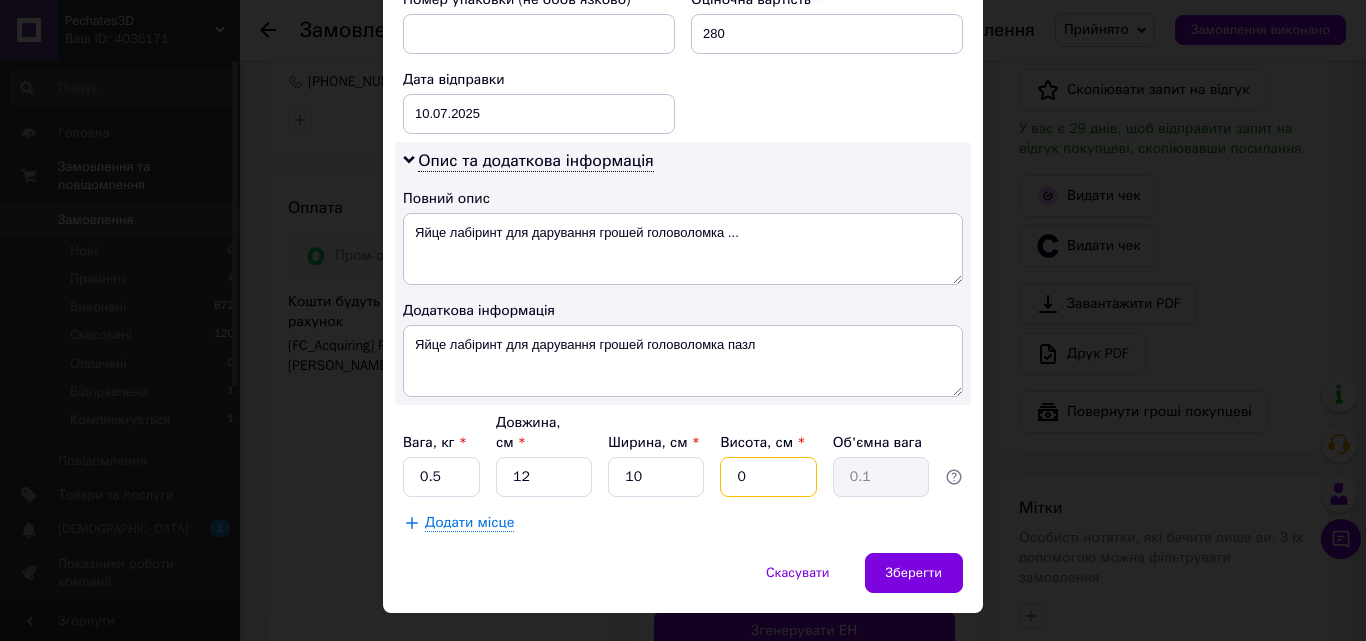 click on "0" at bounding box center [768, 477] 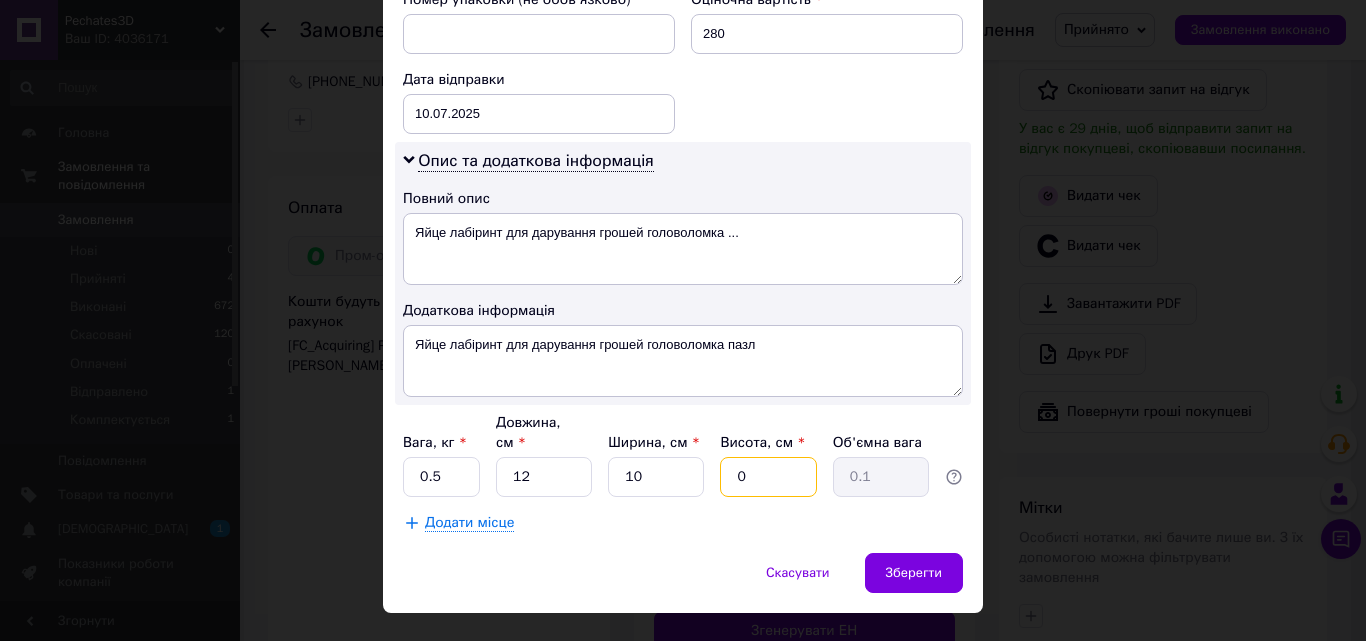 click on "0" at bounding box center [768, 477] 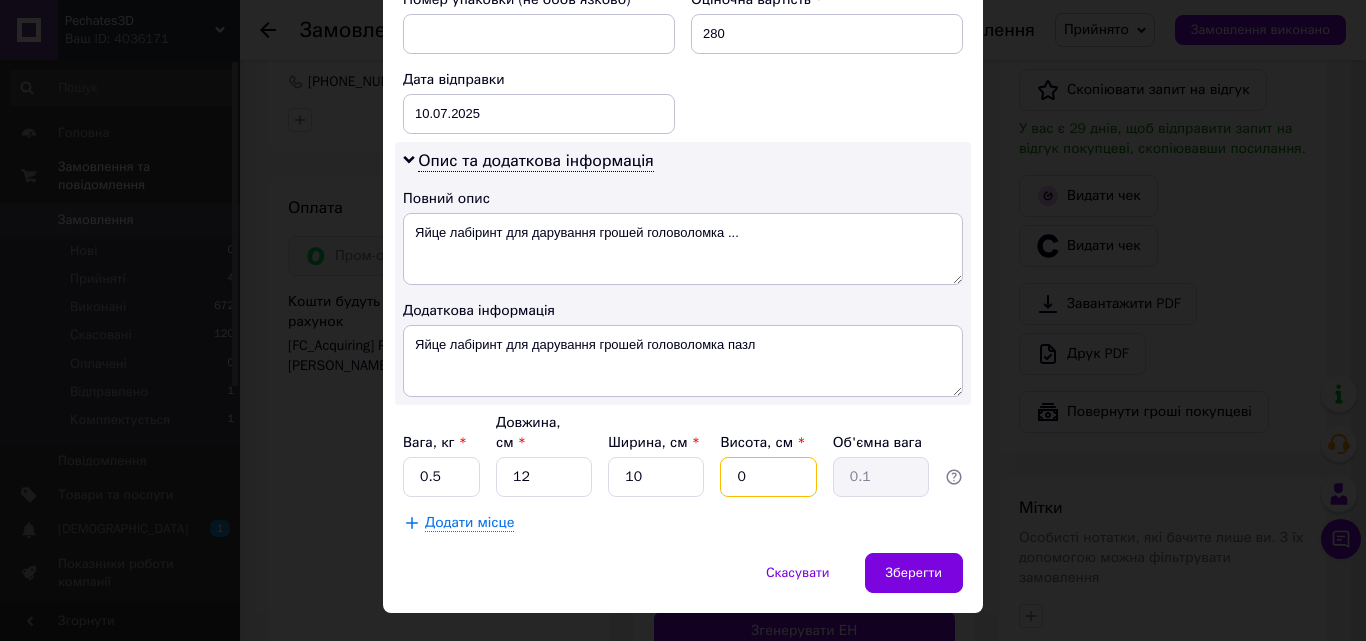 type on "8" 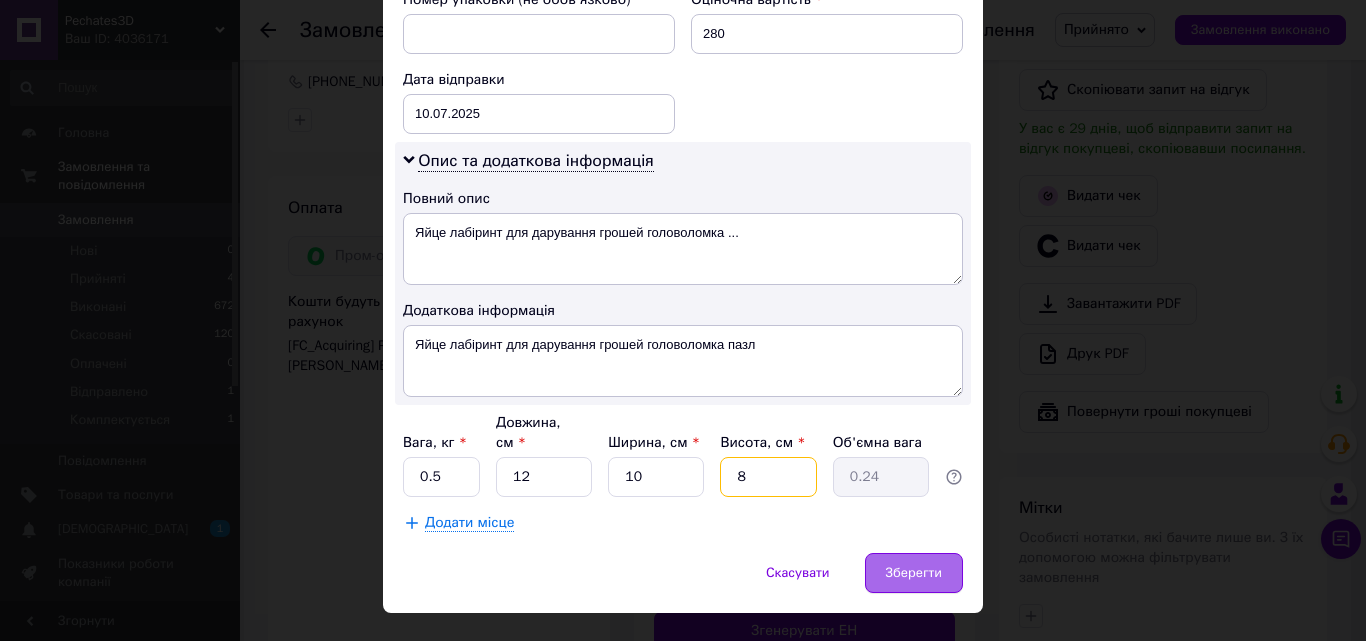 type on "8" 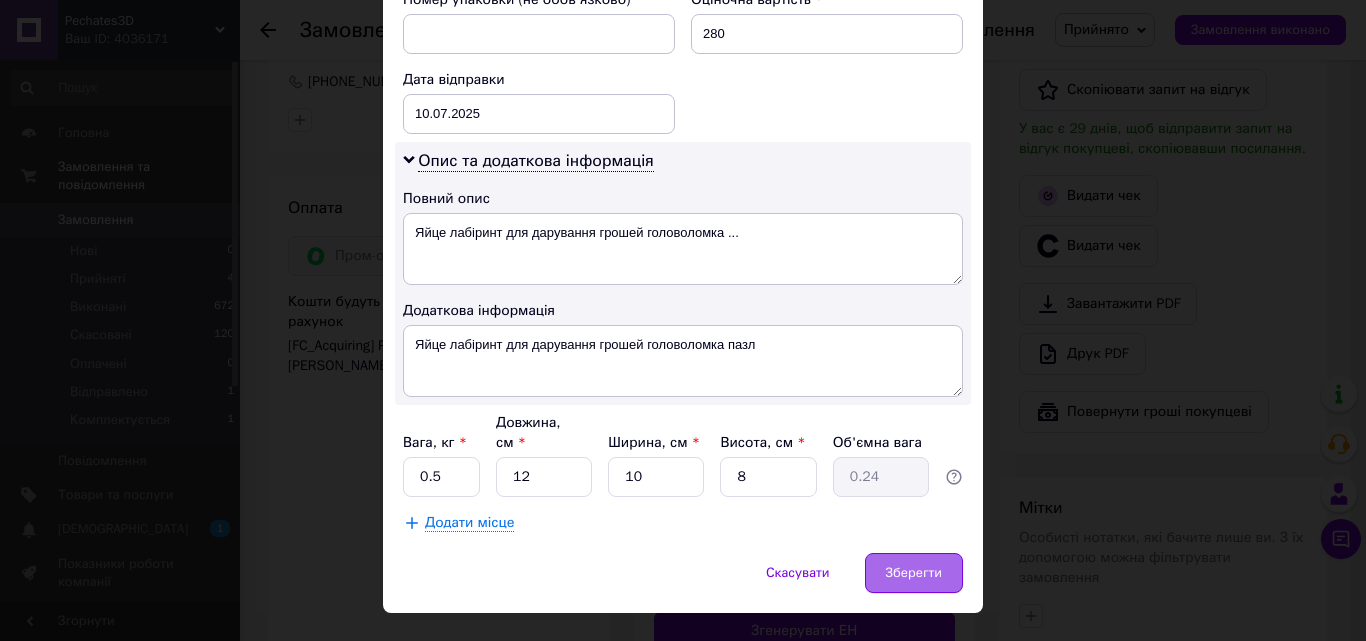 click on "Зберегти" at bounding box center [914, 573] 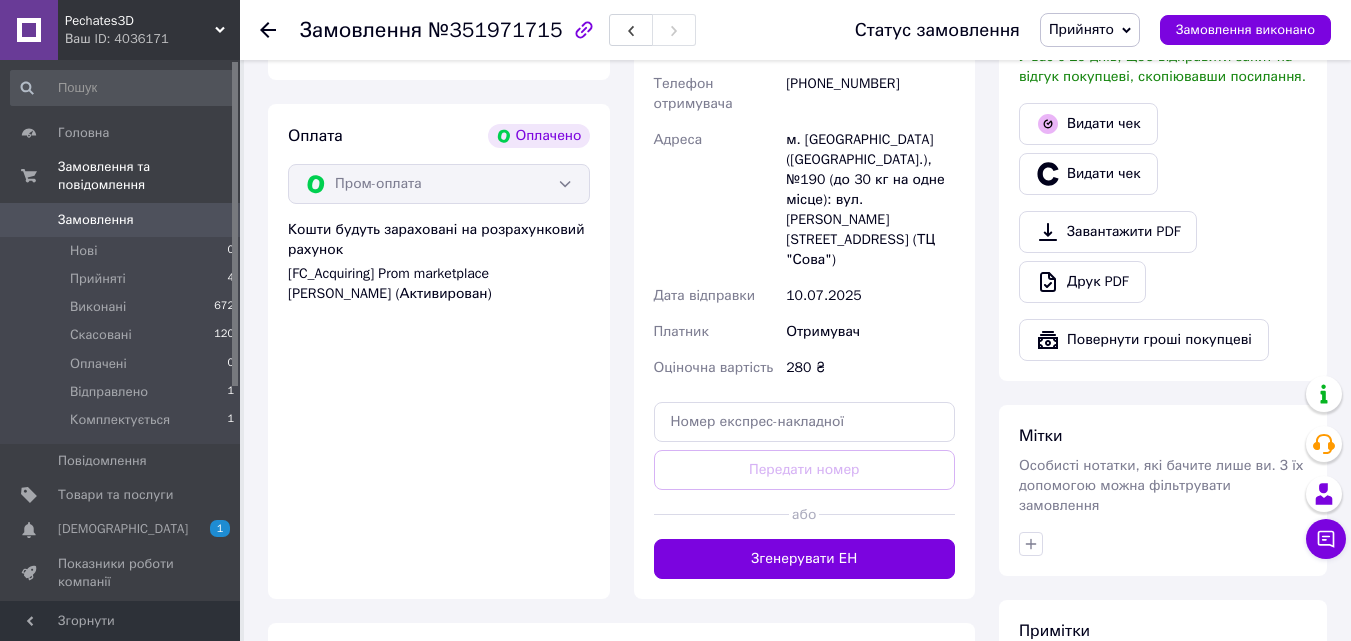 scroll, scrollTop: 669, scrollLeft: 0, axis: vertical 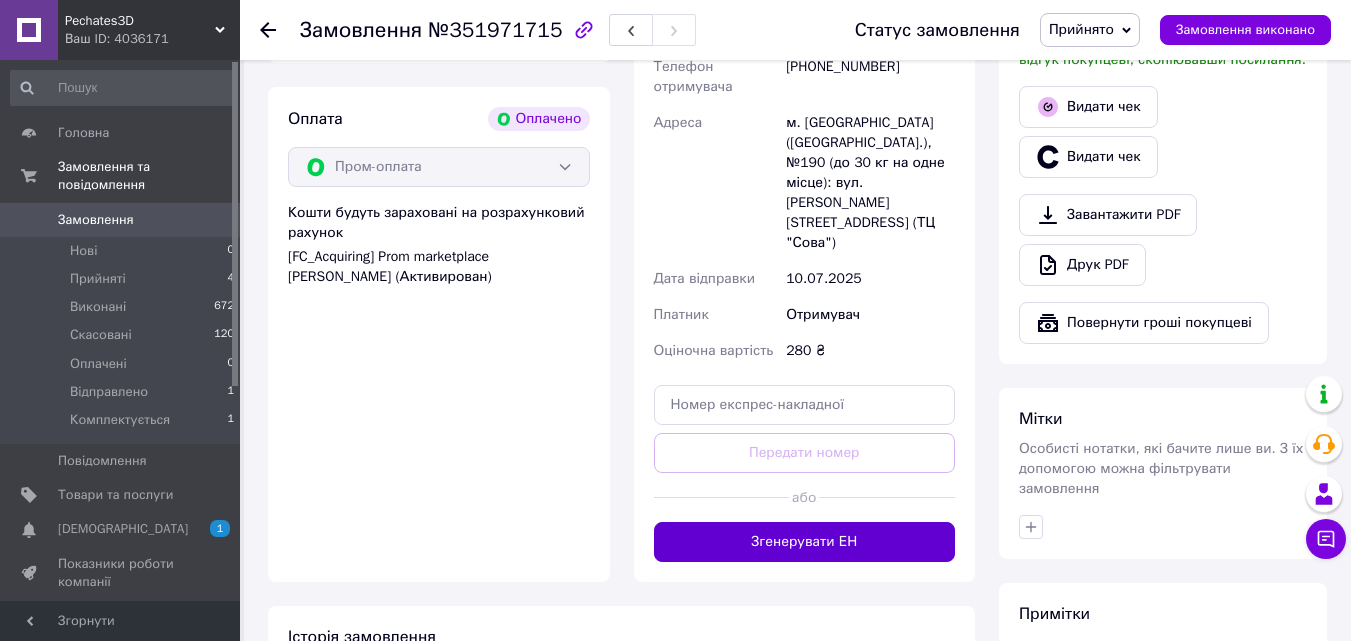 click on "Згенерувати ЕН" at bounding box center (805, 542) 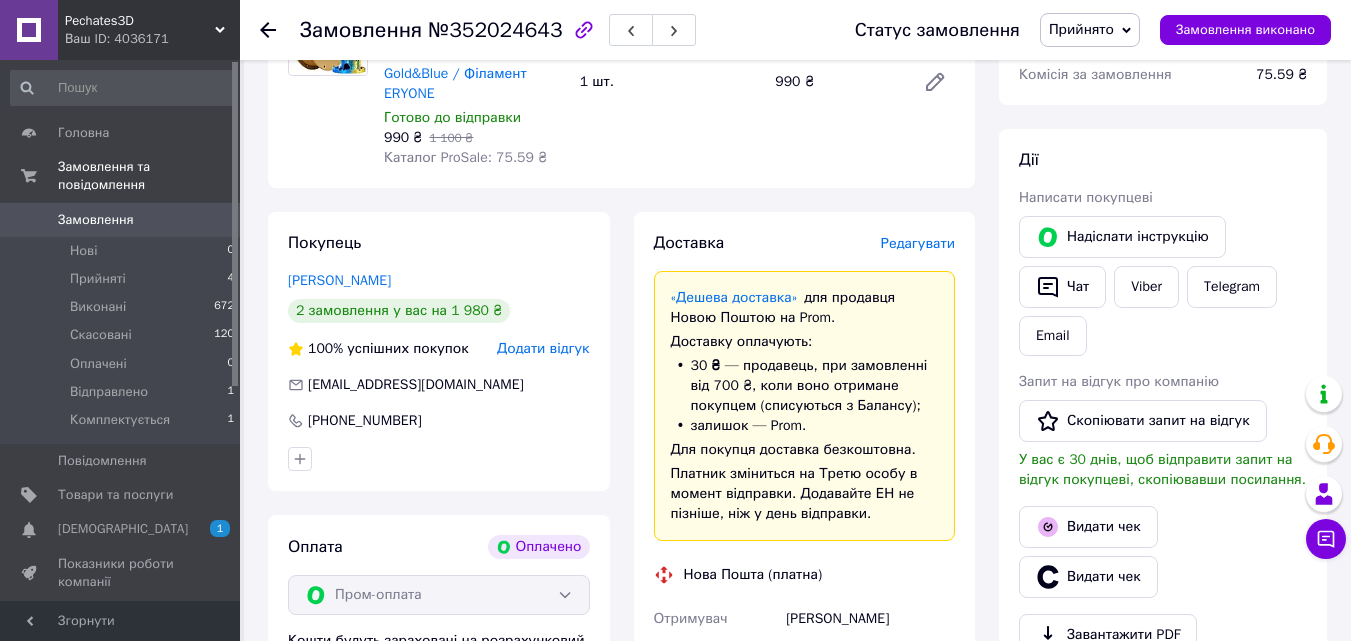 scroll, scrollTop: 328, scrollLeft: 0, axis: vertical 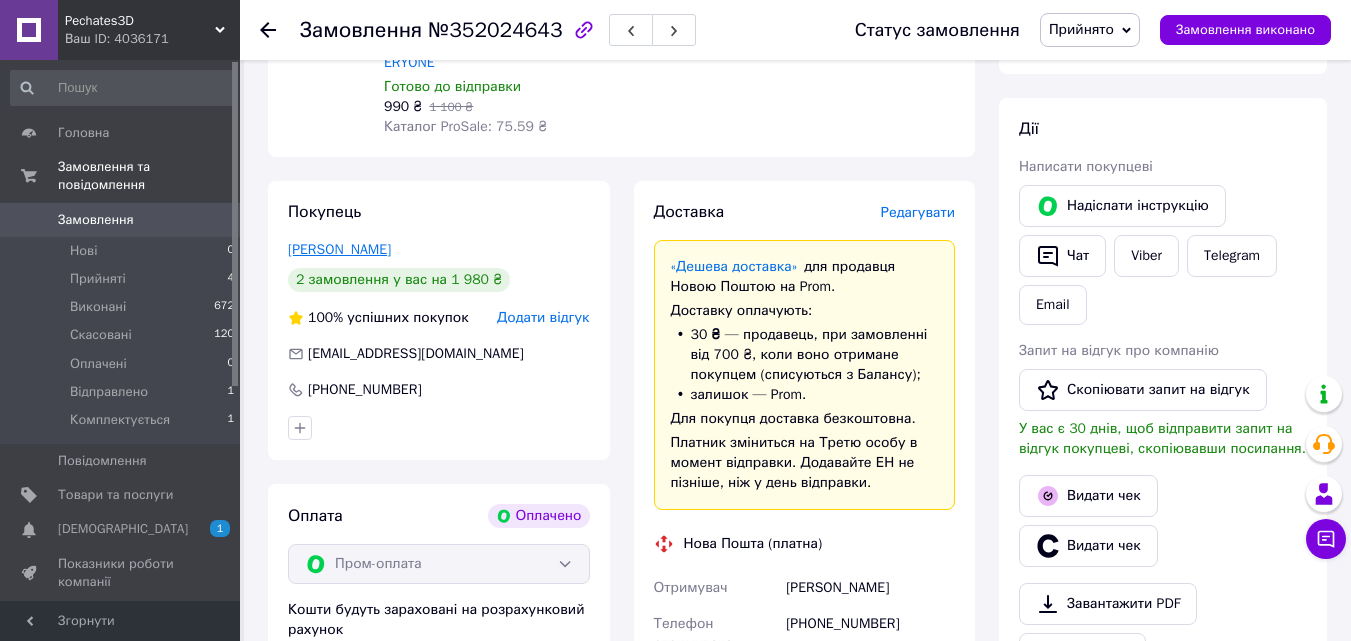 click on "[PERSON_NAME]" at bounding box center [339, 249] 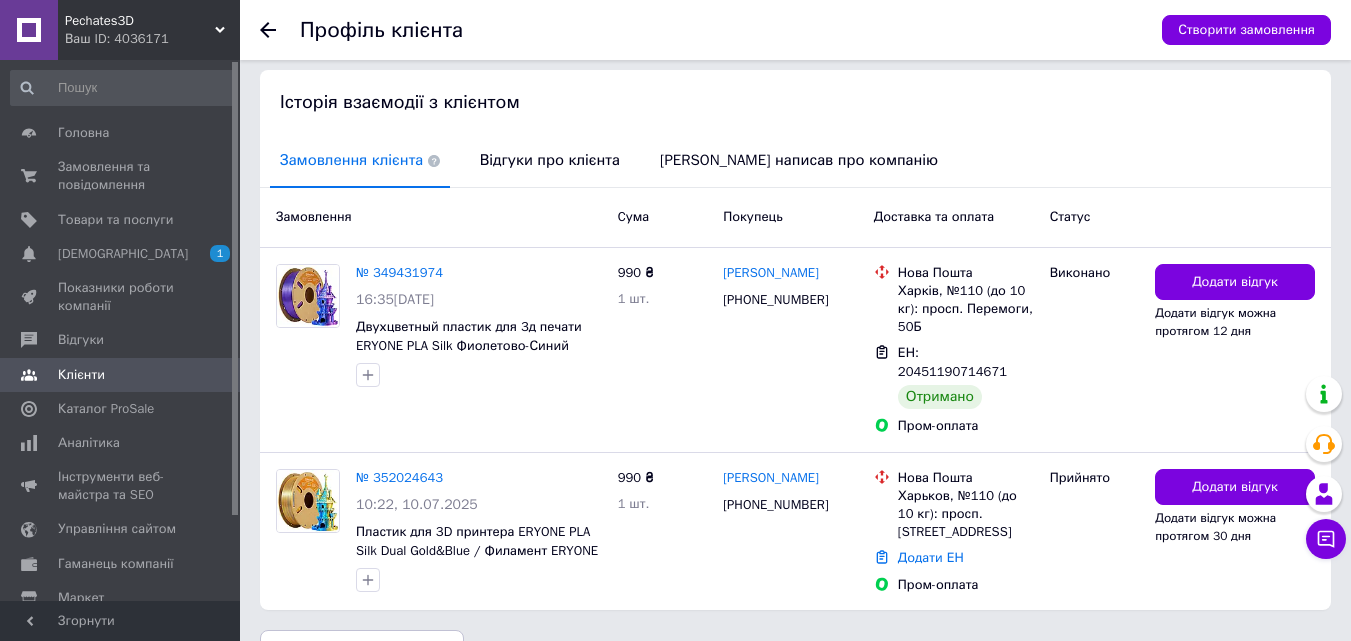 scroll, scrollTop: 391, scrollLeft: 0, axis: vertical 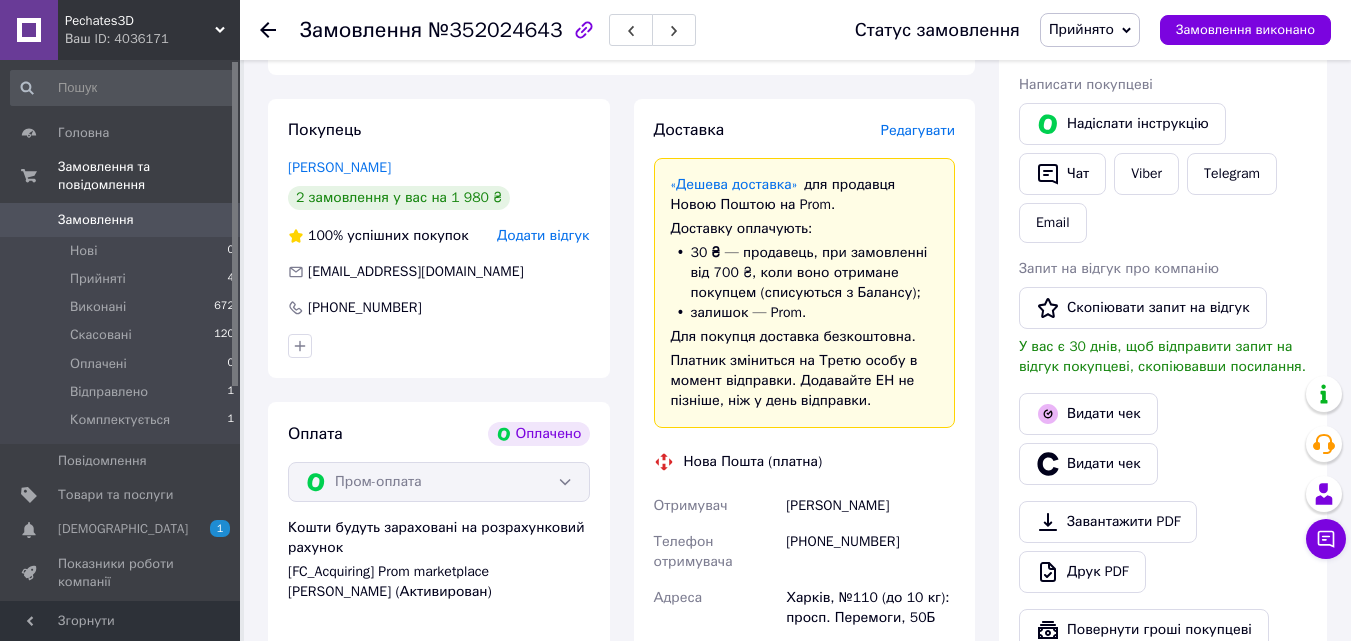 click on "Редагувати" at bounding box center (918, 130) 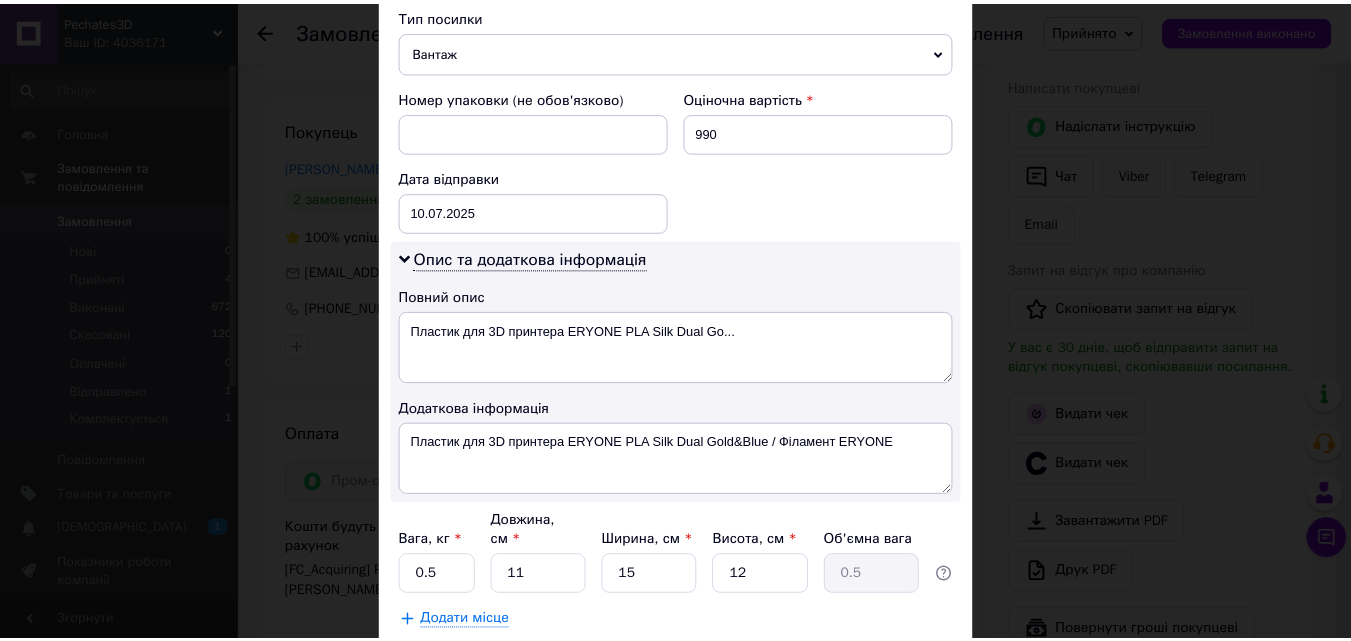 scroll, scrollTop: 812, scrollLeft: 0, axis: vertical 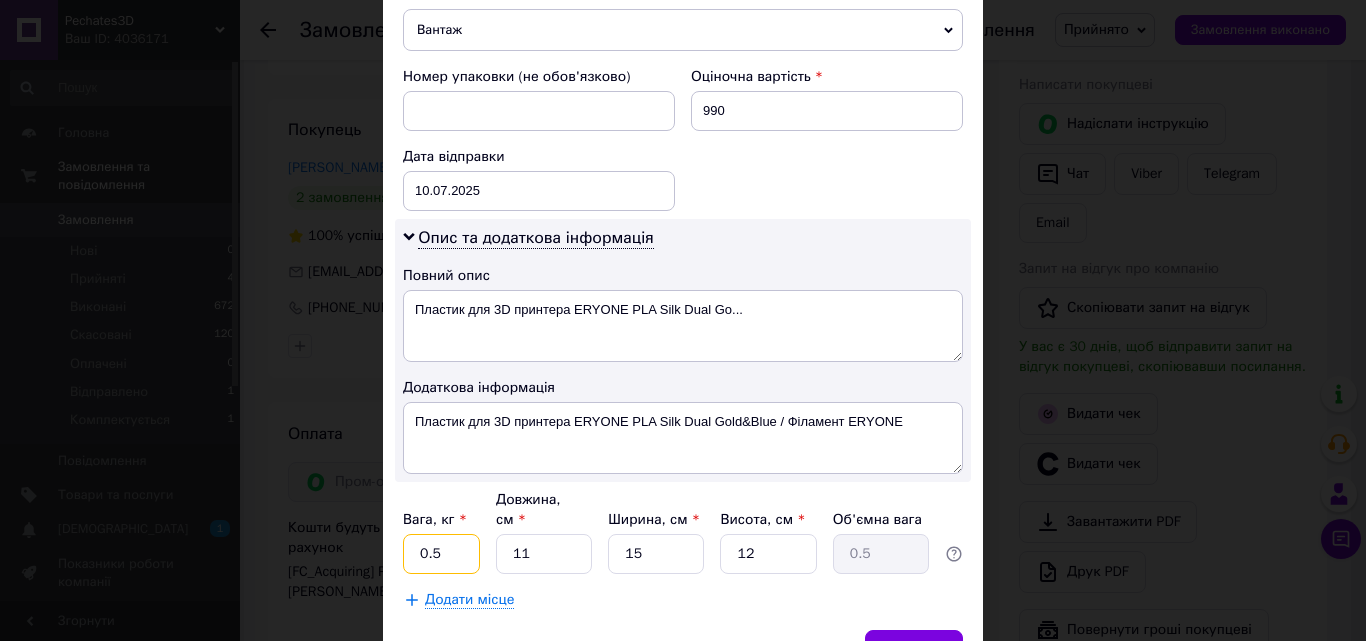 click on "0.5" at bounding box center [441, 554] 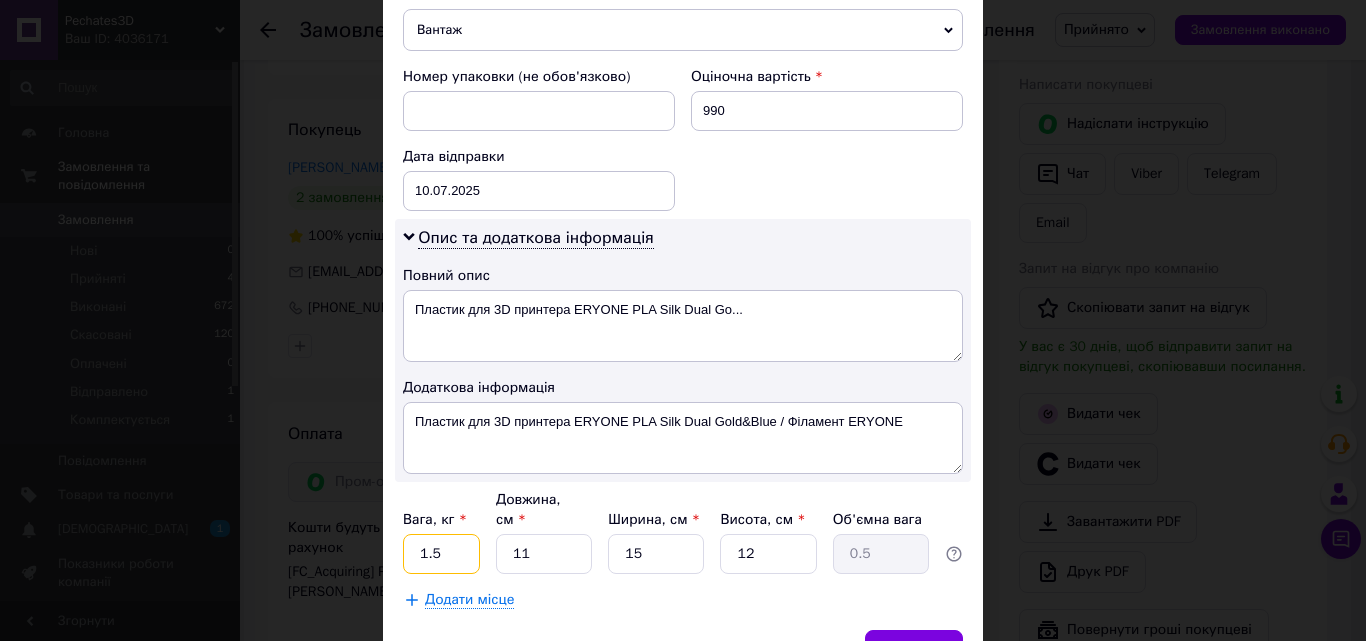 type on "1.5" 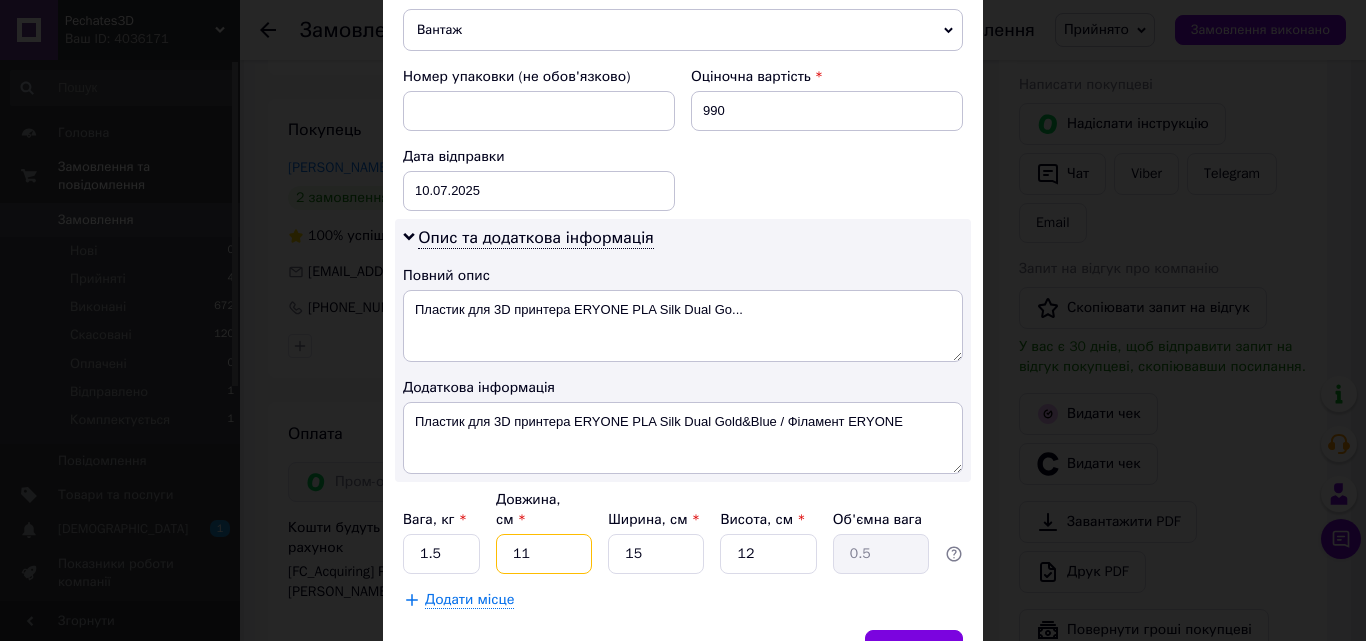 click on "11" at bounding box center [544, 554] 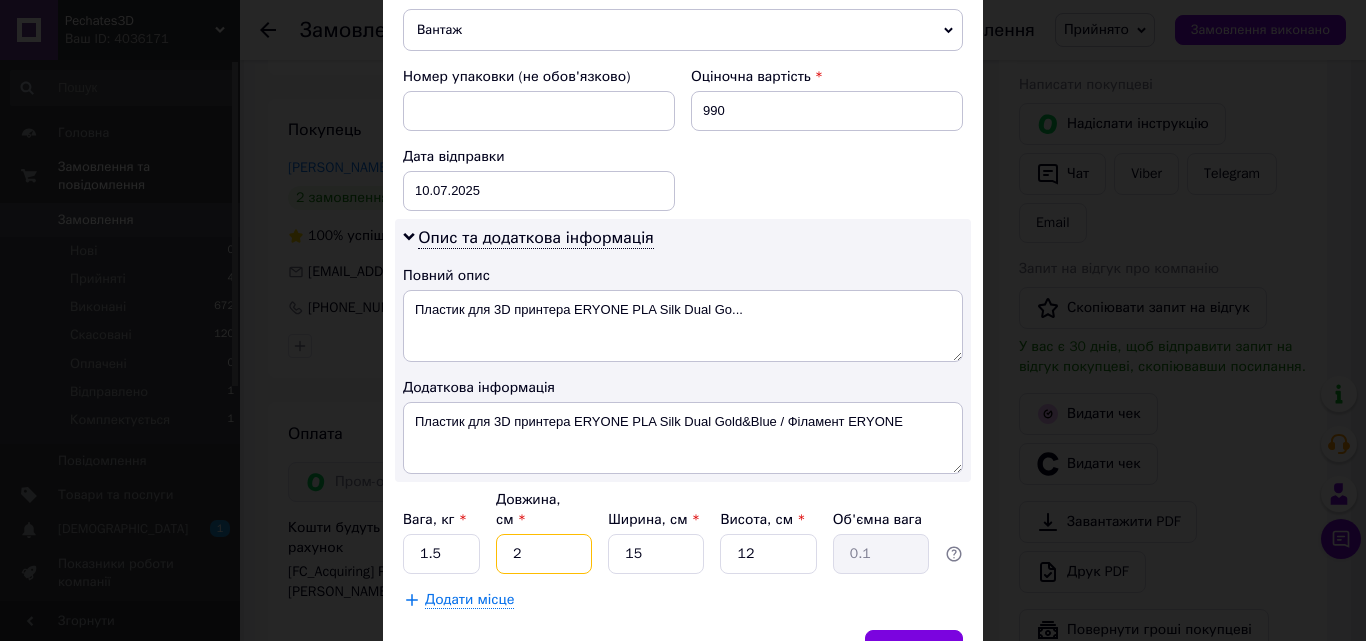 type on "23" 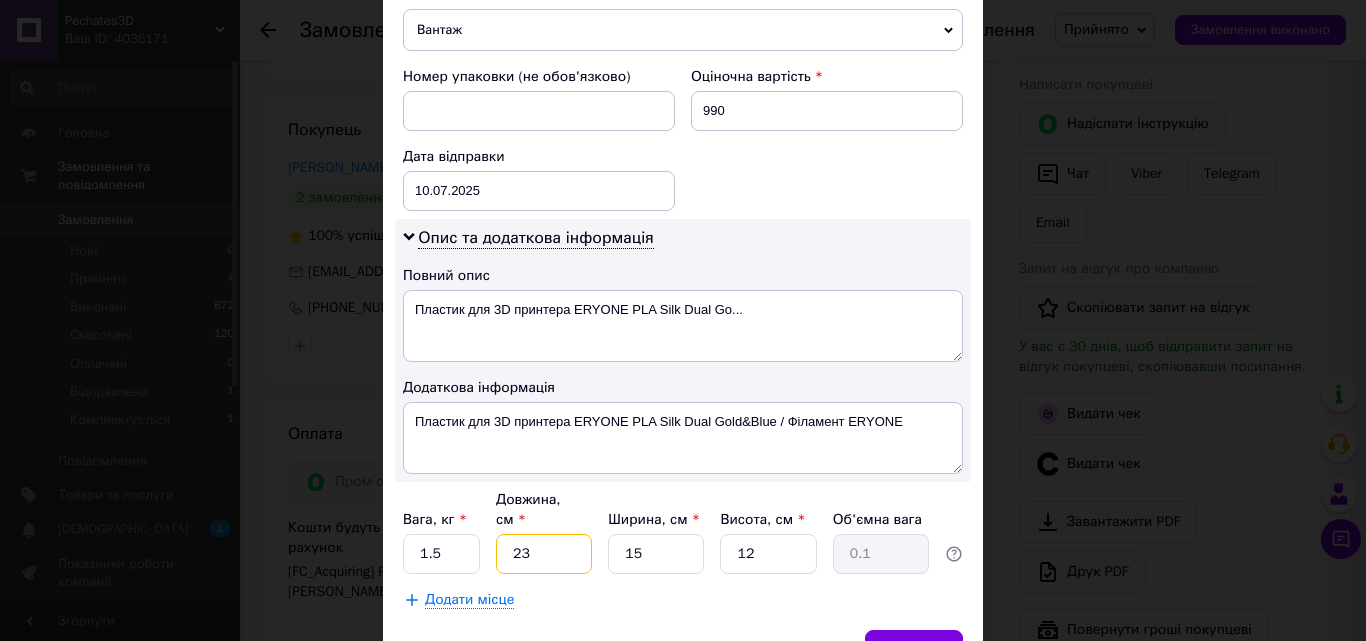 type on "1.03" 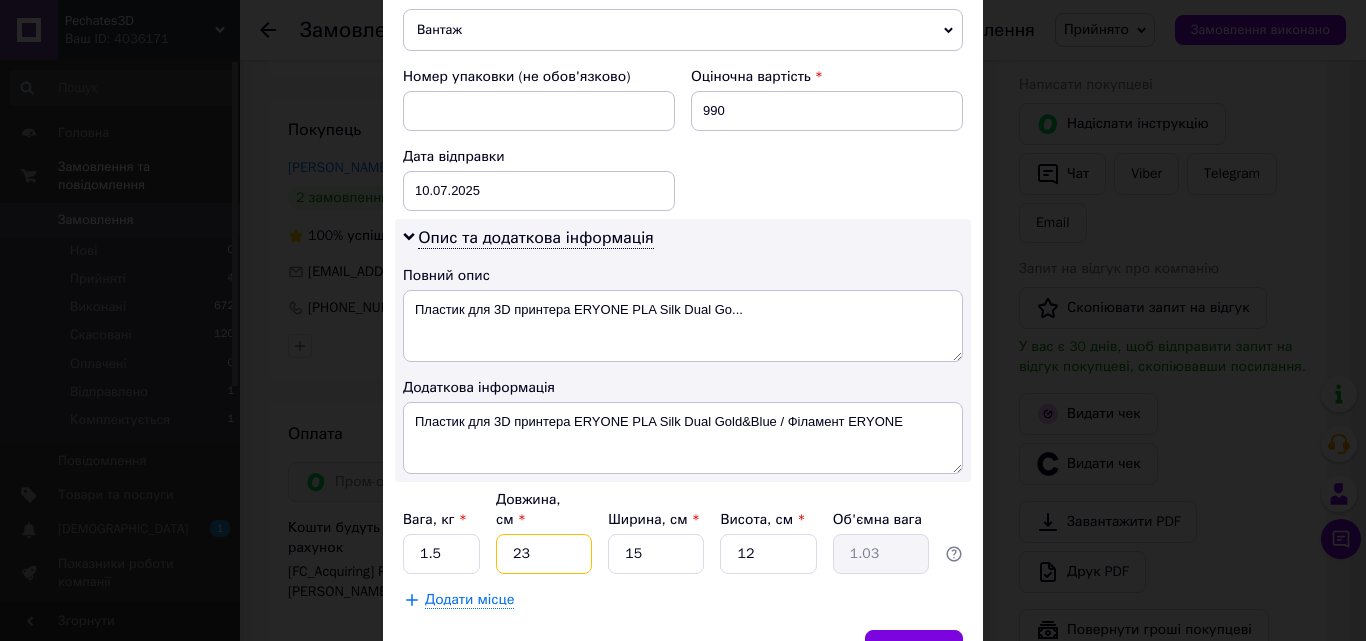 type on "23" 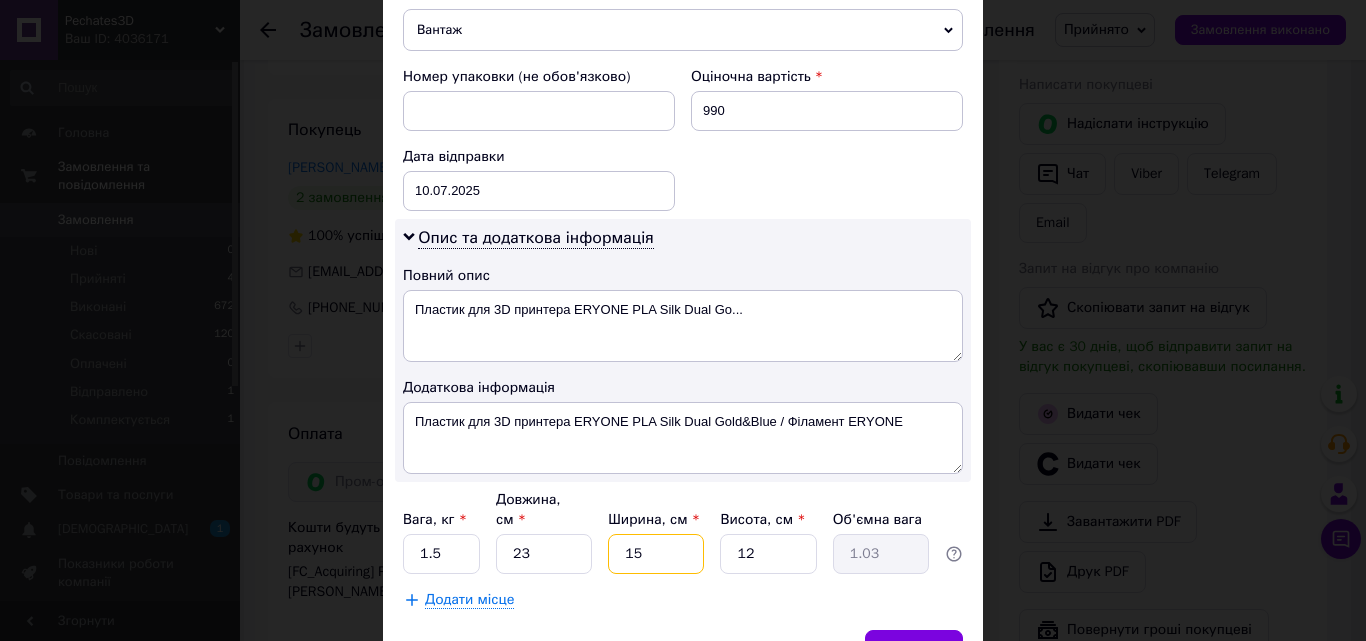 click on "15" at bounding box center (656, 554) 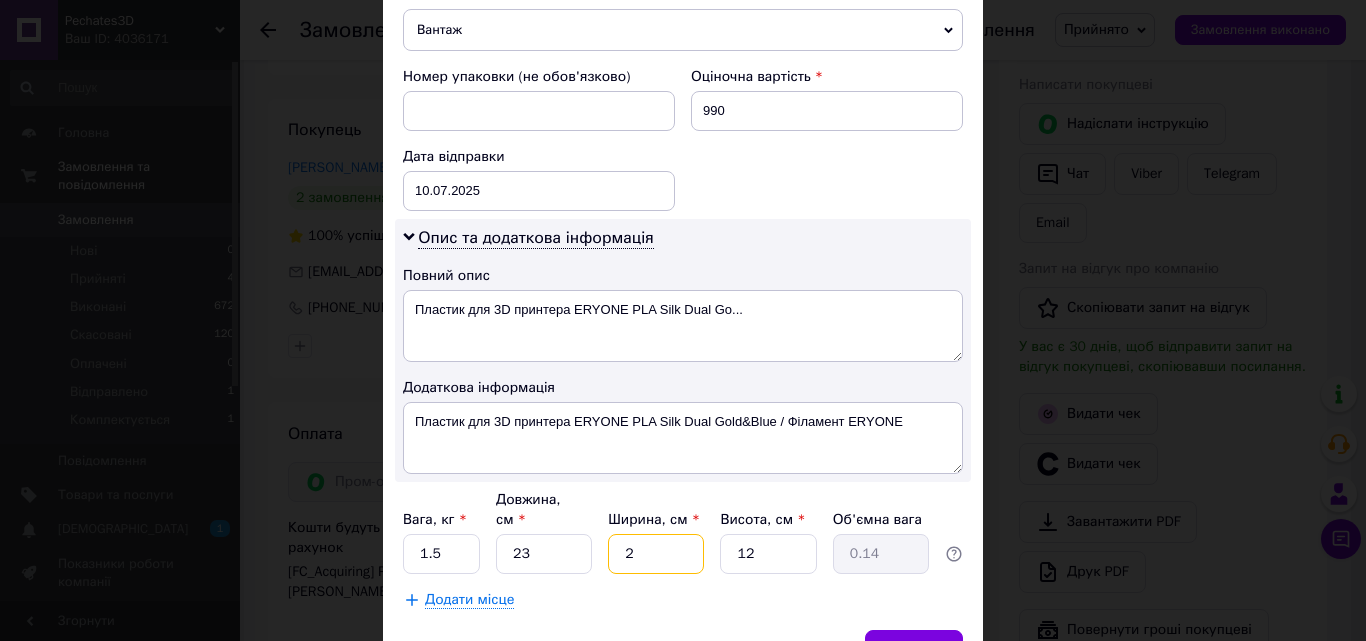 click on "2" at bounding box center (656, 554) 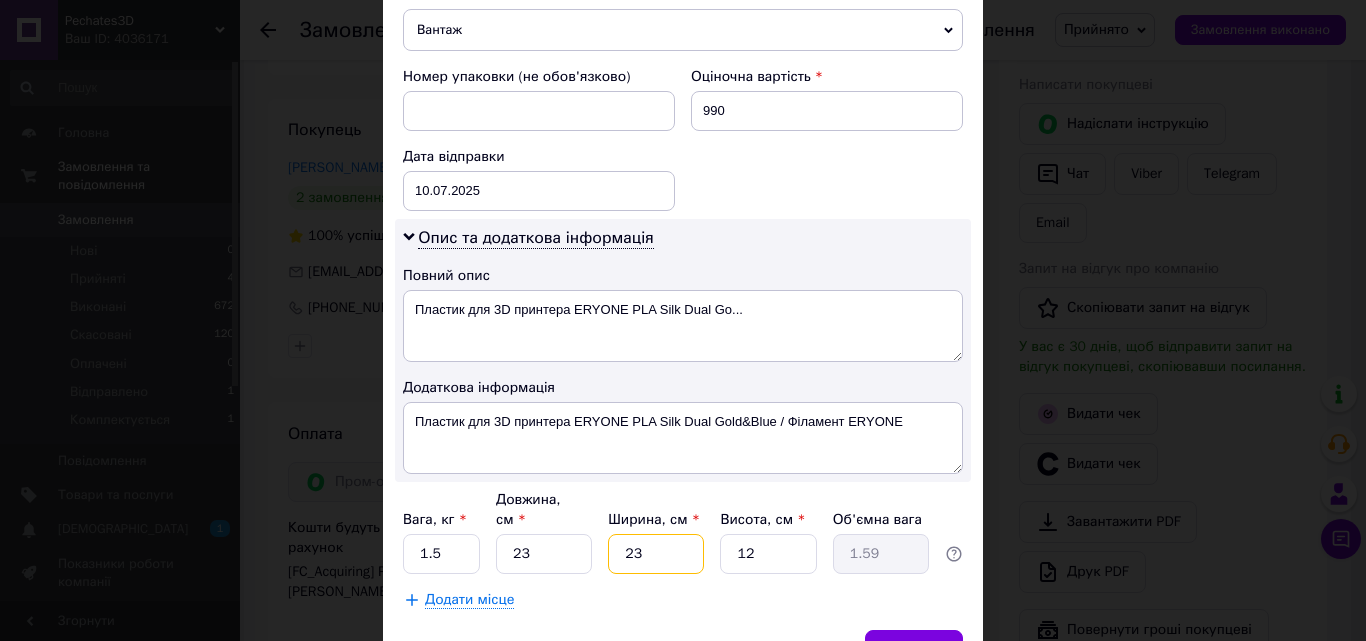 type on "23" 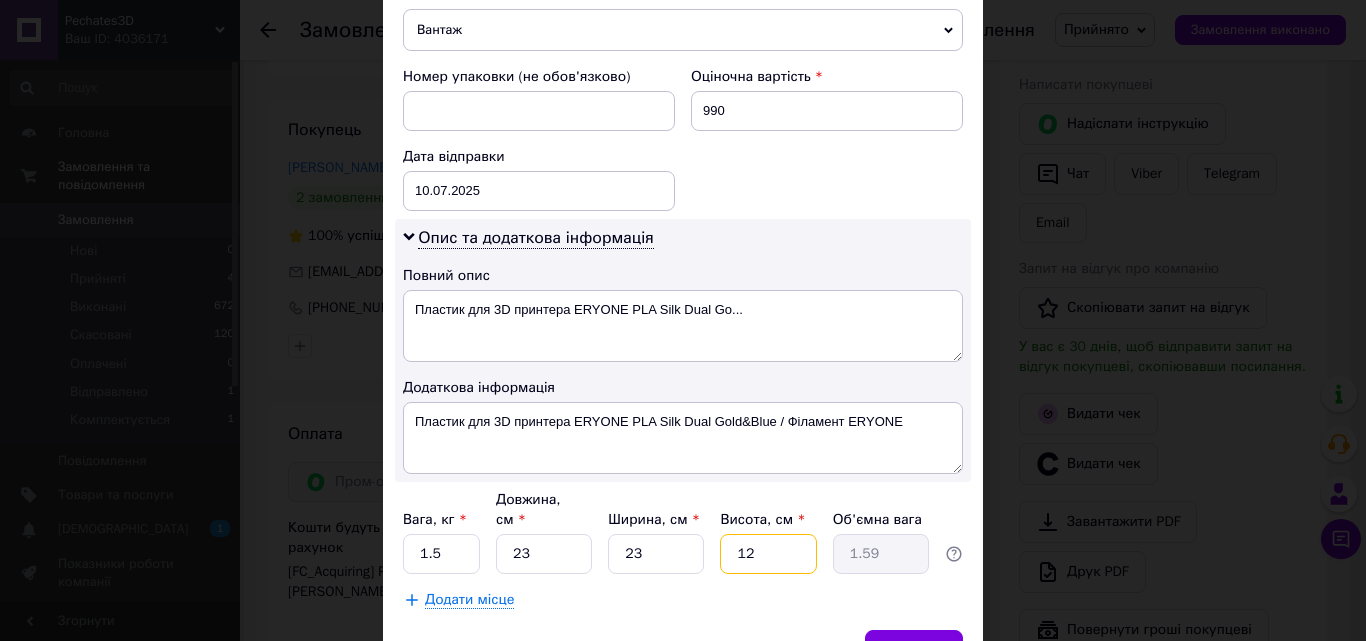 click on "12" at bounding box center [768, 554] 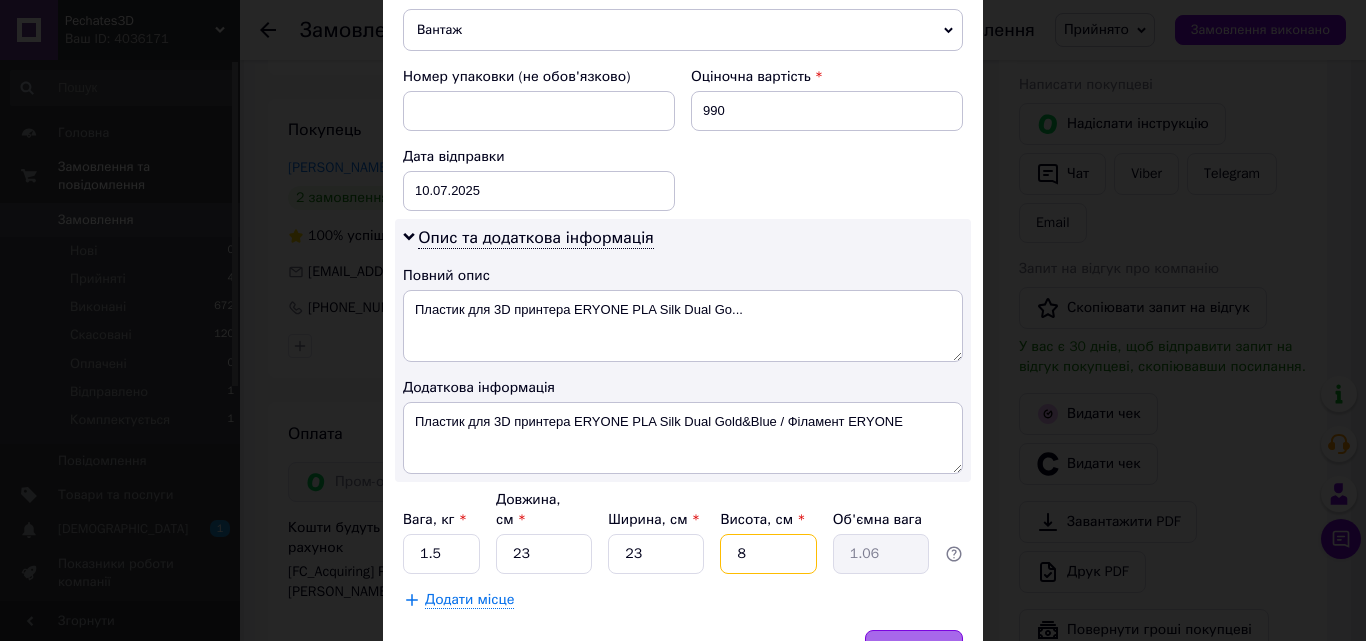 type on "8" 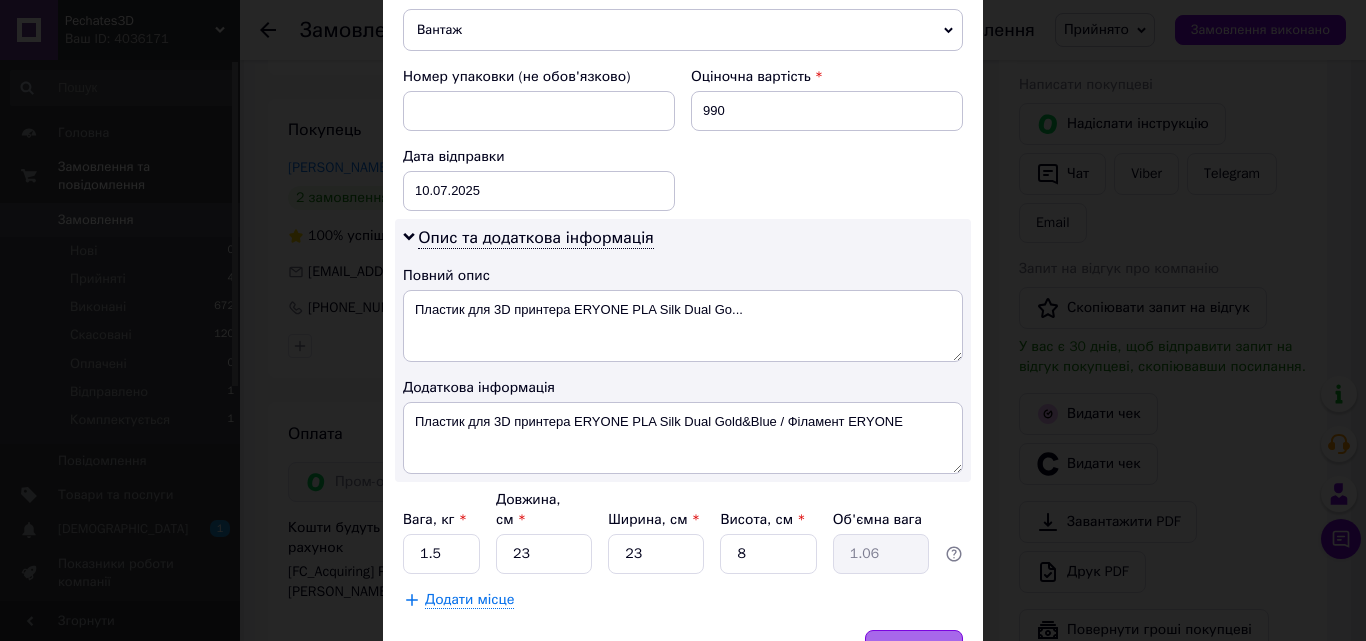 click on "Зберегти" at bounding box center [914, 650] 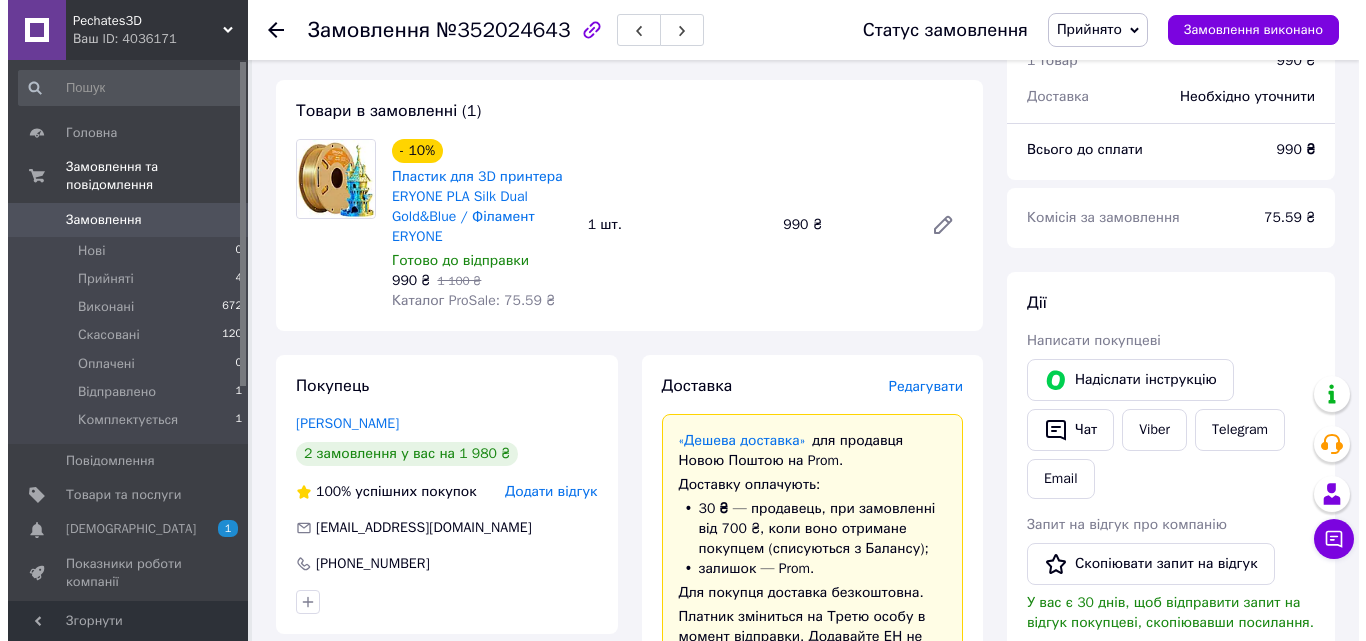 scroll, scrollTop: 146, scrollLeft: 0, axis: vertical 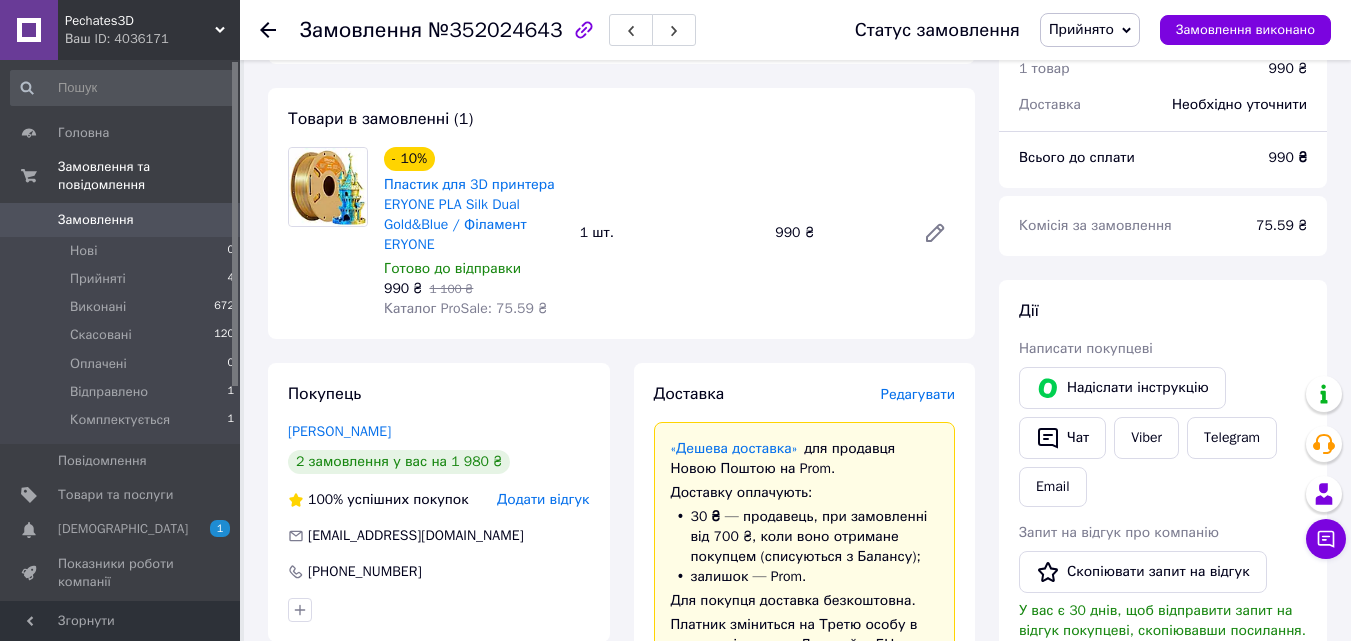 click on "Редагувати" at bounding box center [918, 394] 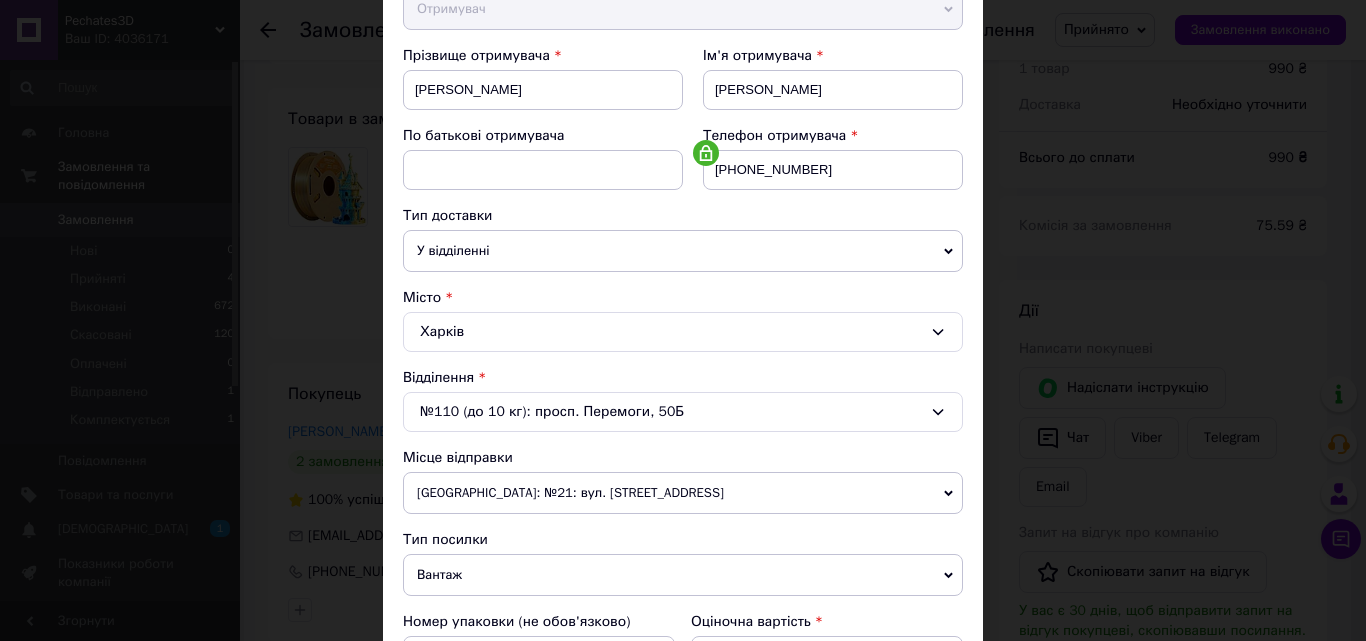 scroll, scrollTop: 290, scrollLeft: 0, axis: vertical 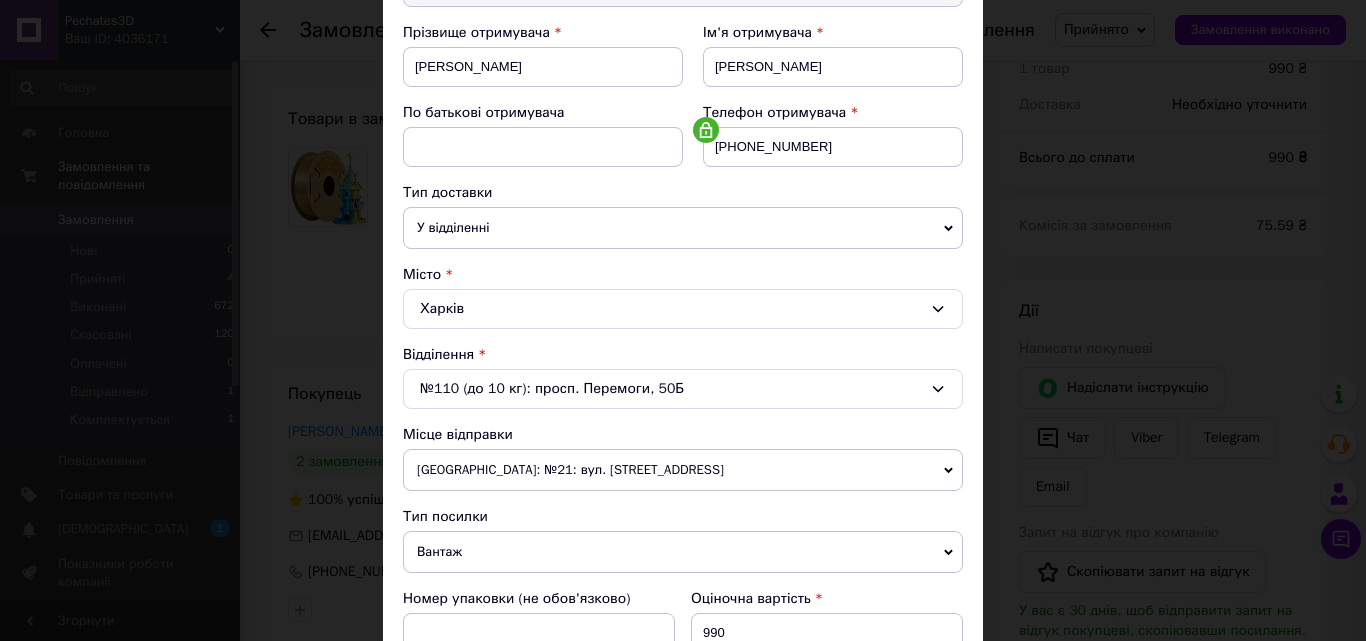 click on "[GEOGRAPHIC_DATA]: №21: вул. [STREET_ADDRESS]" at bounding box center (683, 470) 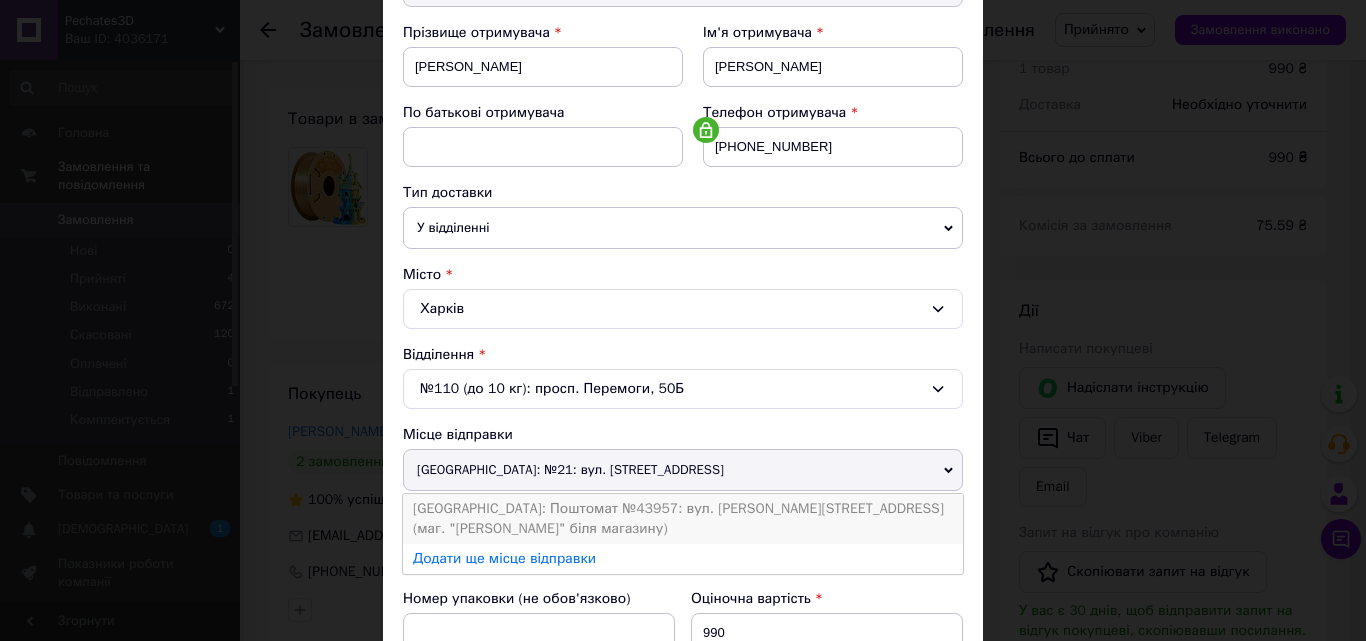 click on "[GEOGRAPHIC_DATA]: Поштомат №43957: вул. [PERSON_NAME][STREET_ADDRESS] (маг. "[PERSON_NAME]" біля магазину)" at bounding box center [683, 519] 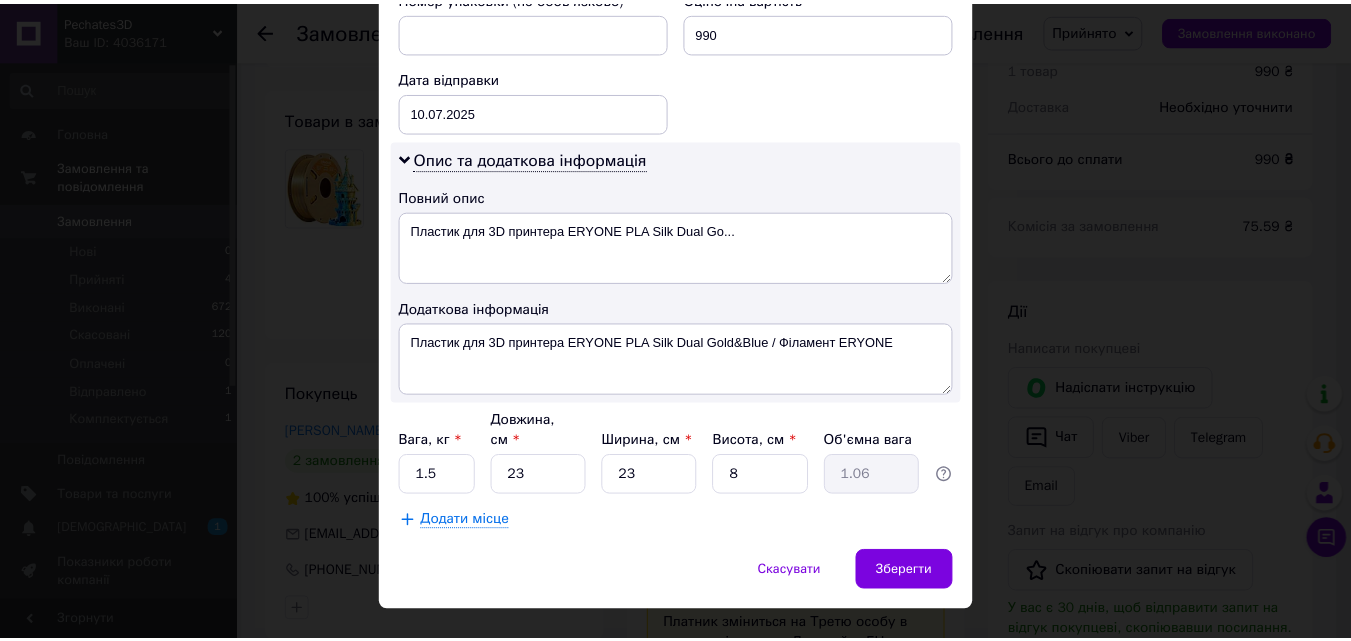 scroll, scrollTop: 911, scrollLeft: 0, axis: vertical 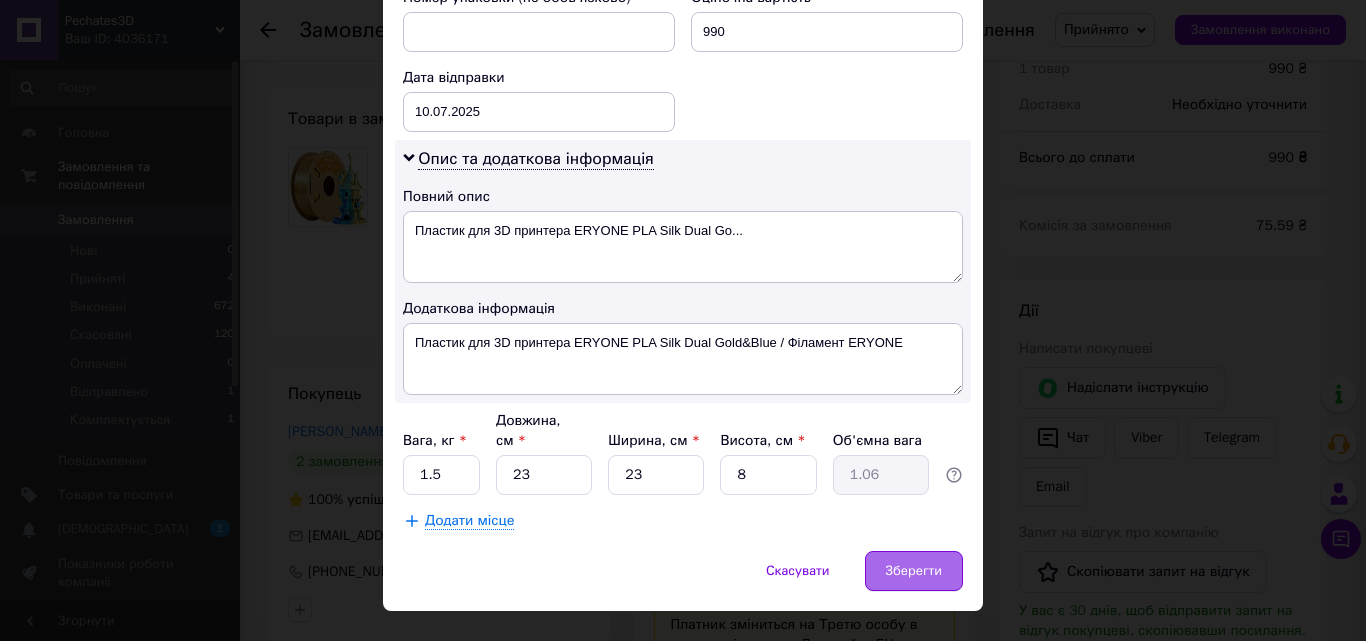 click on "Зберегти" at bounding box center [914, 571] 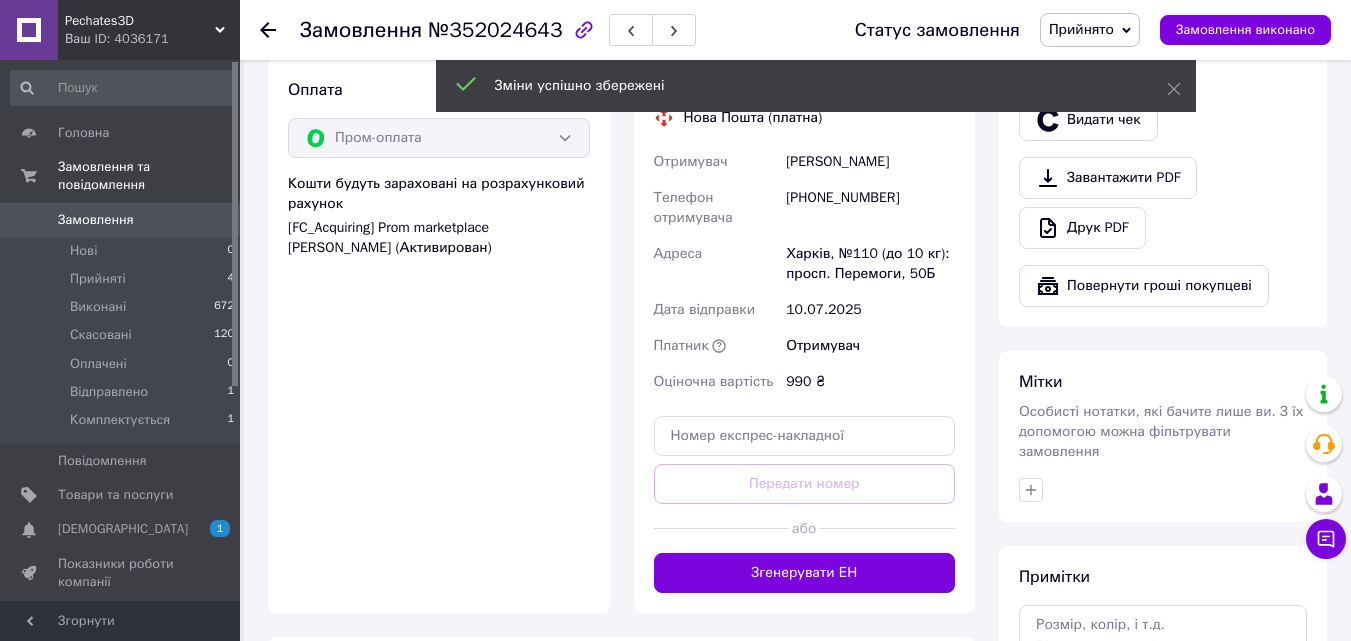 scroll, scrollTop: 757, scrollLeft: 0, axis: vertical 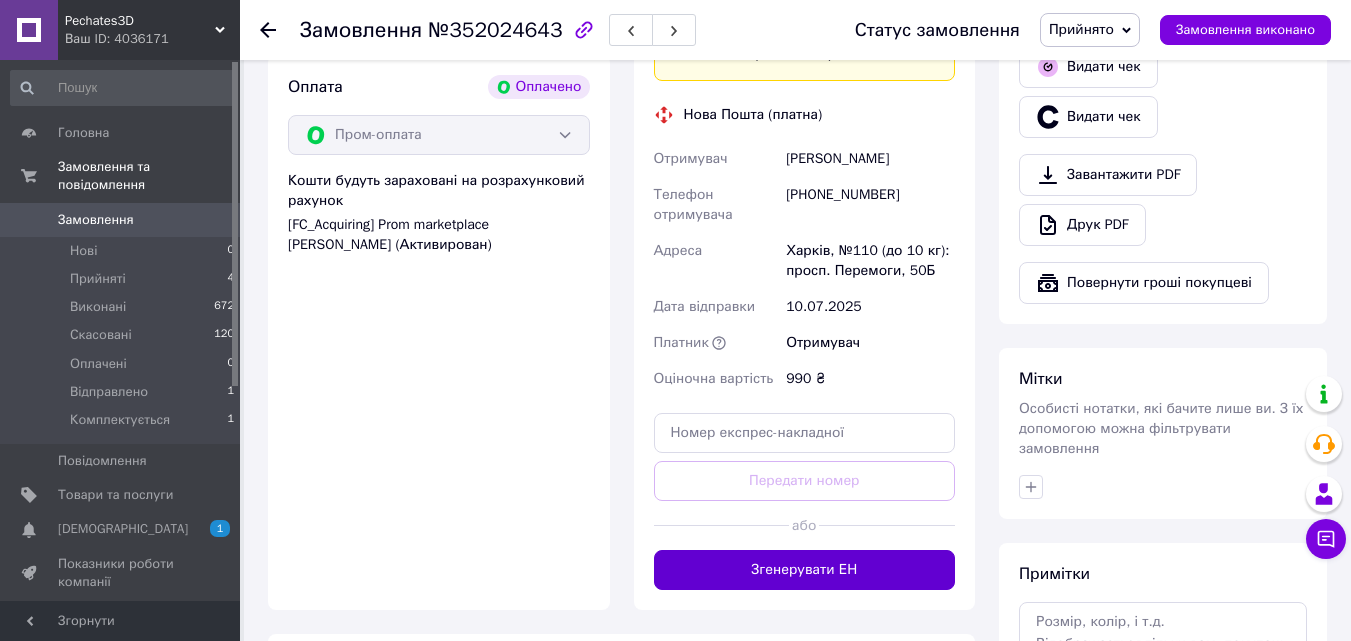 click on "Згенерувати ЕН" at bounding box center (805, 570) 